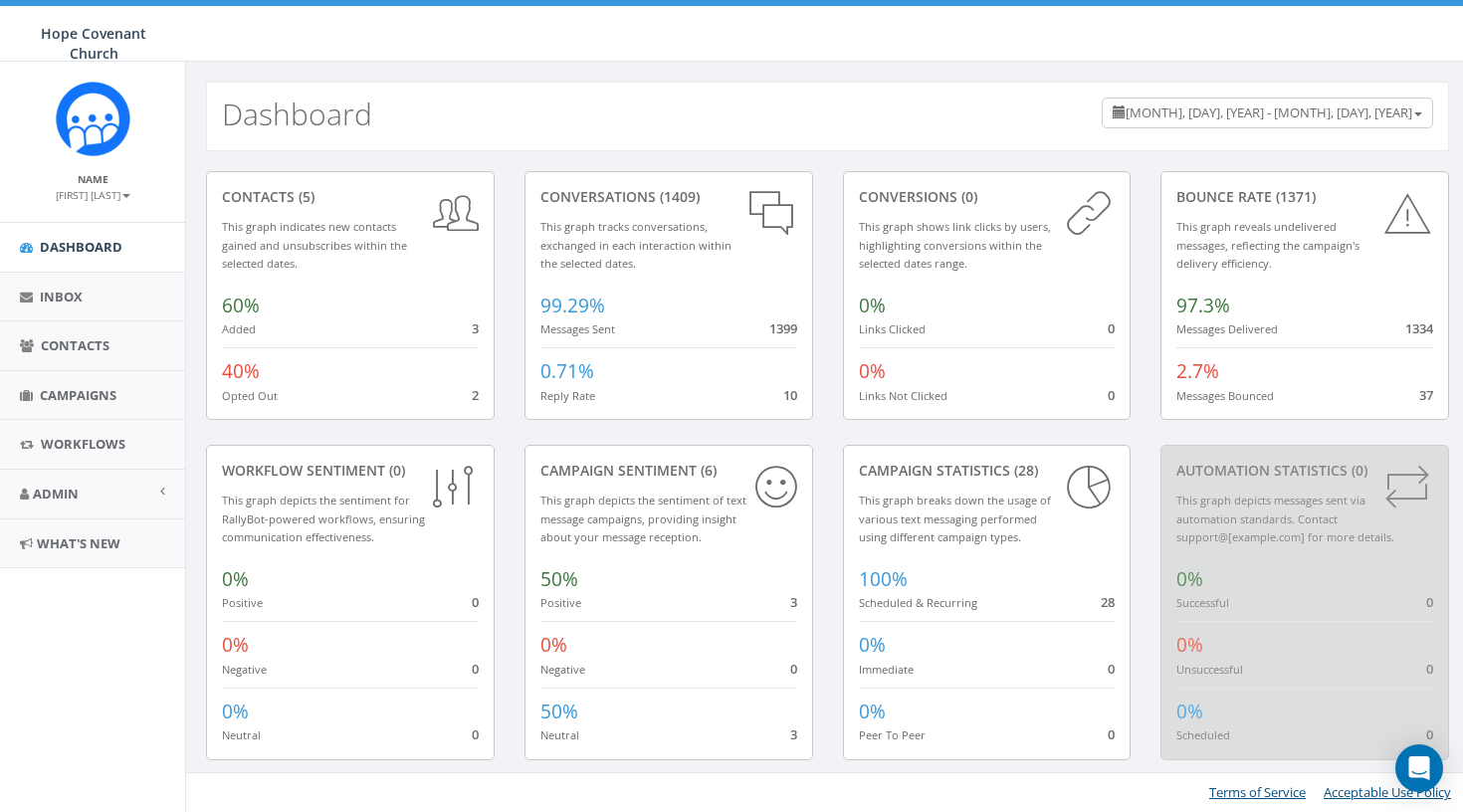 scroll, scrollTop: 0, scrollLeft: 0, axis: both 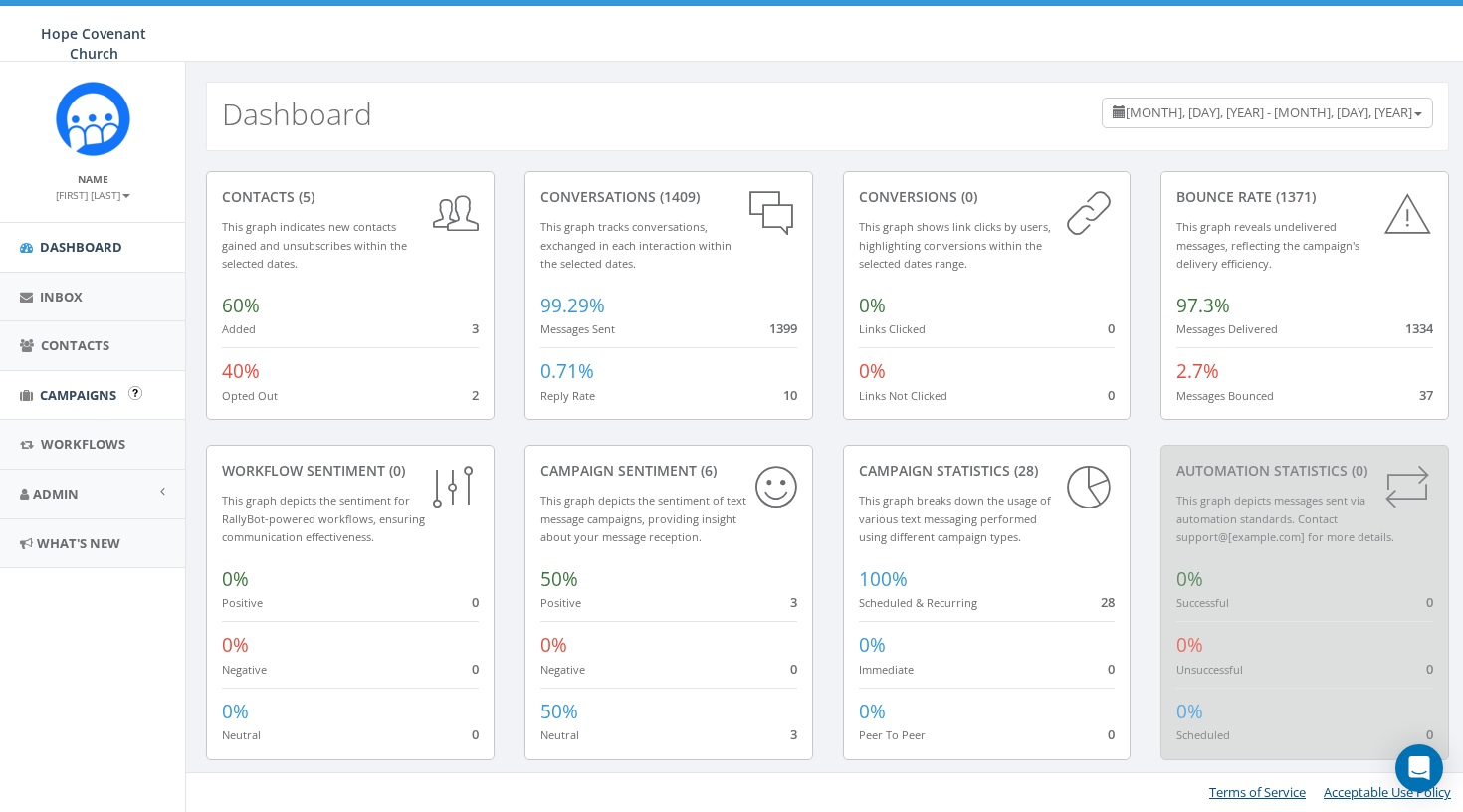 click on "Campaigns" at bounding box center (78, 395) 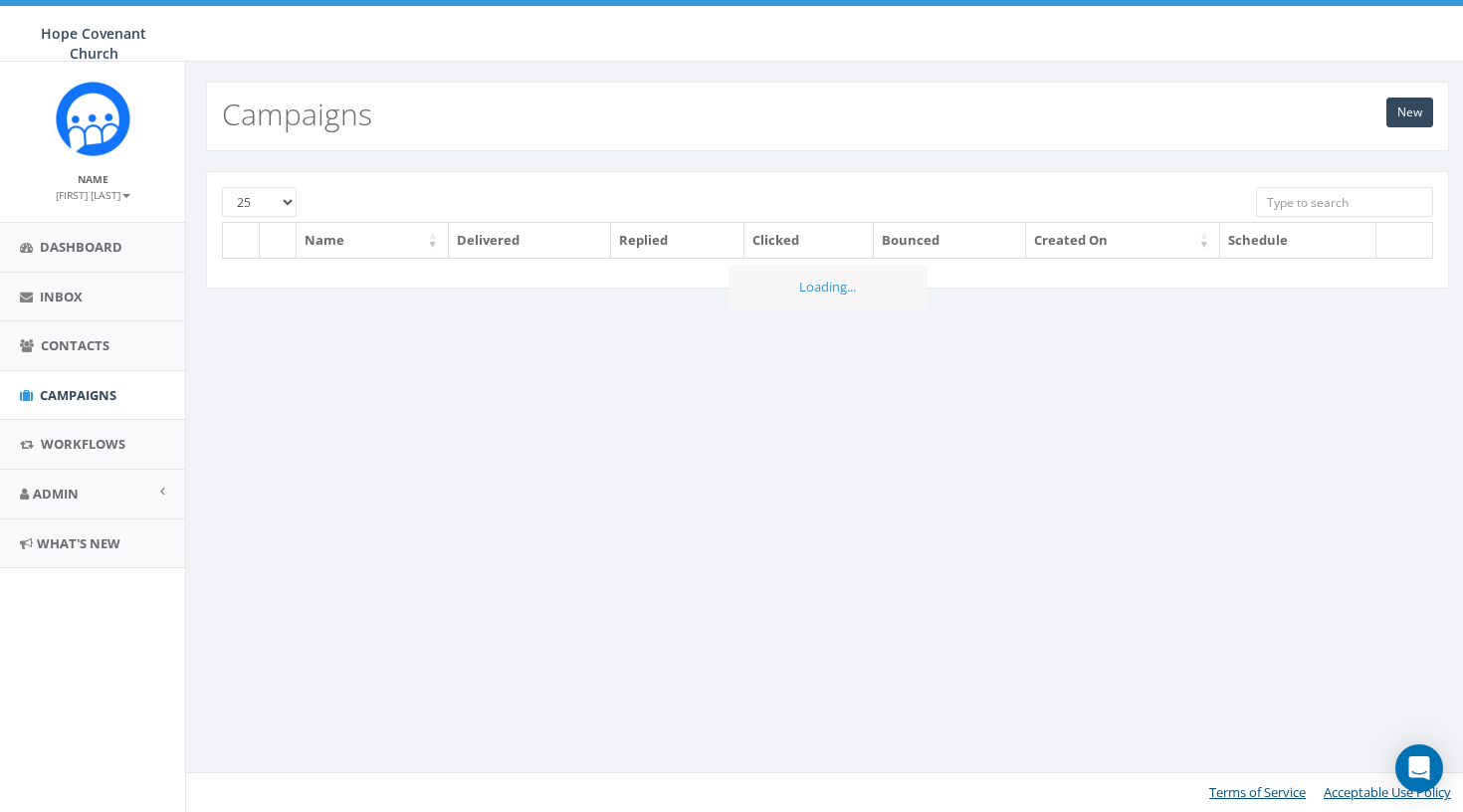 scroll, scrollTop: 0, scrollLeft: 0, axis: both 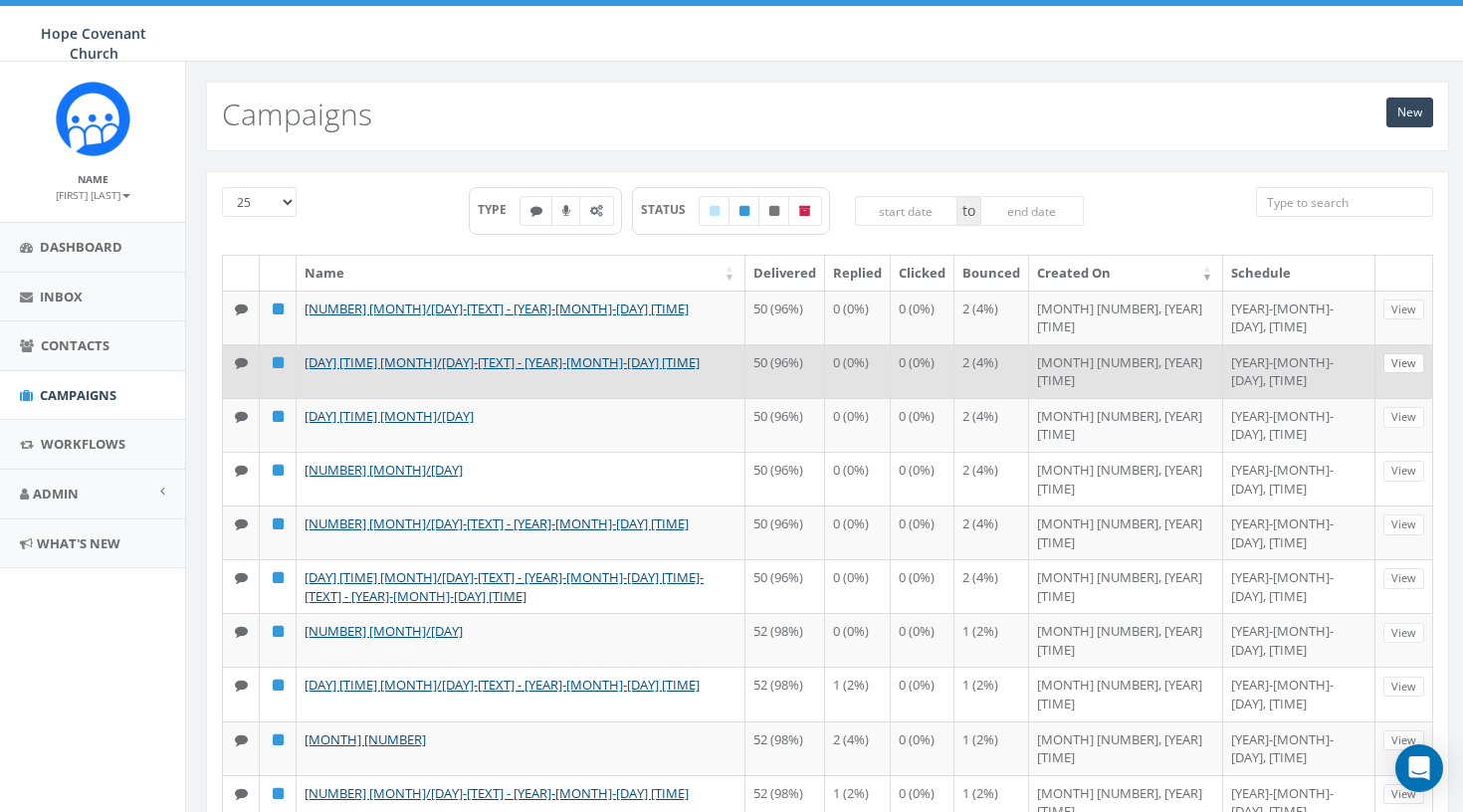 click on "View" at bounding box center [1403, 363] 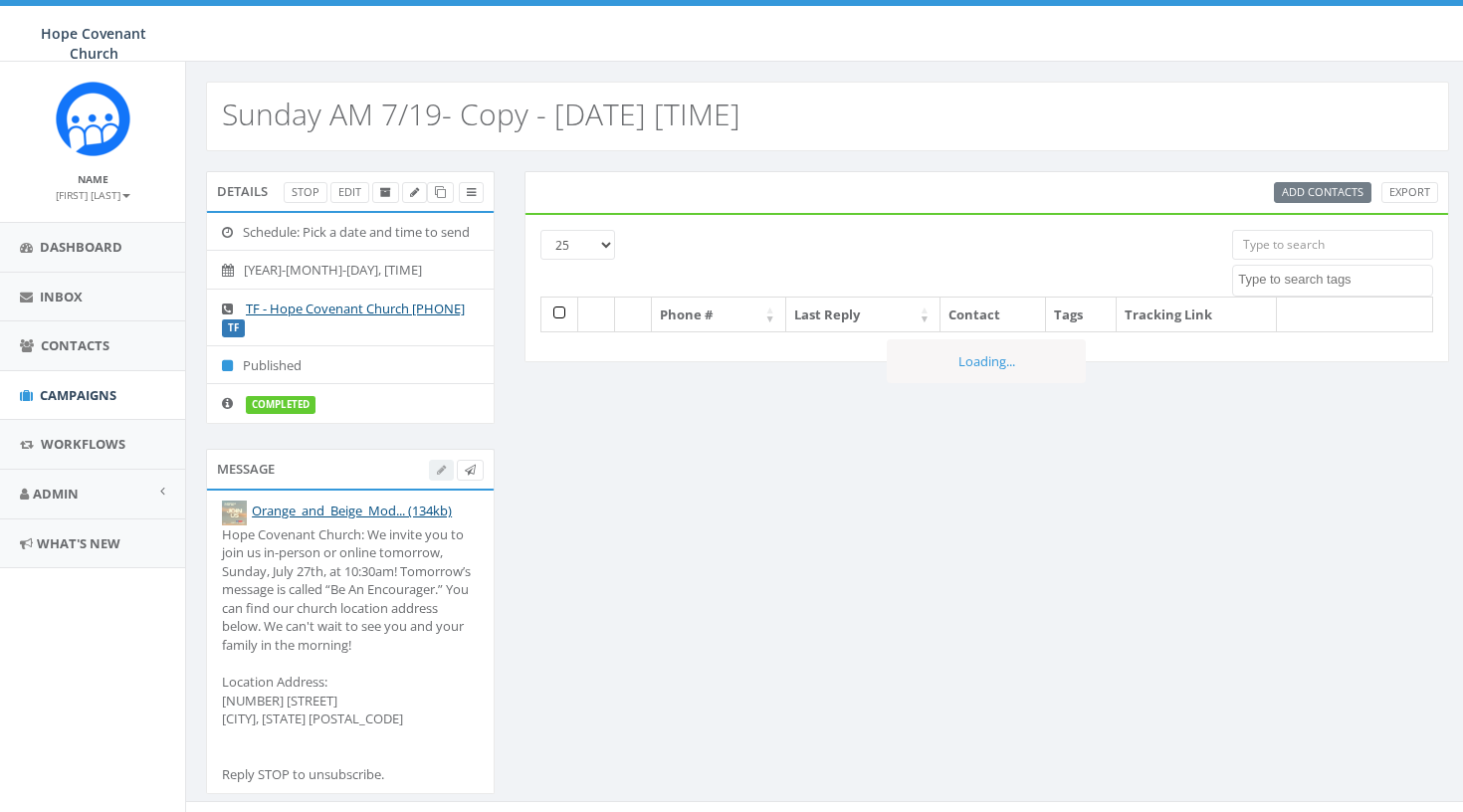 select 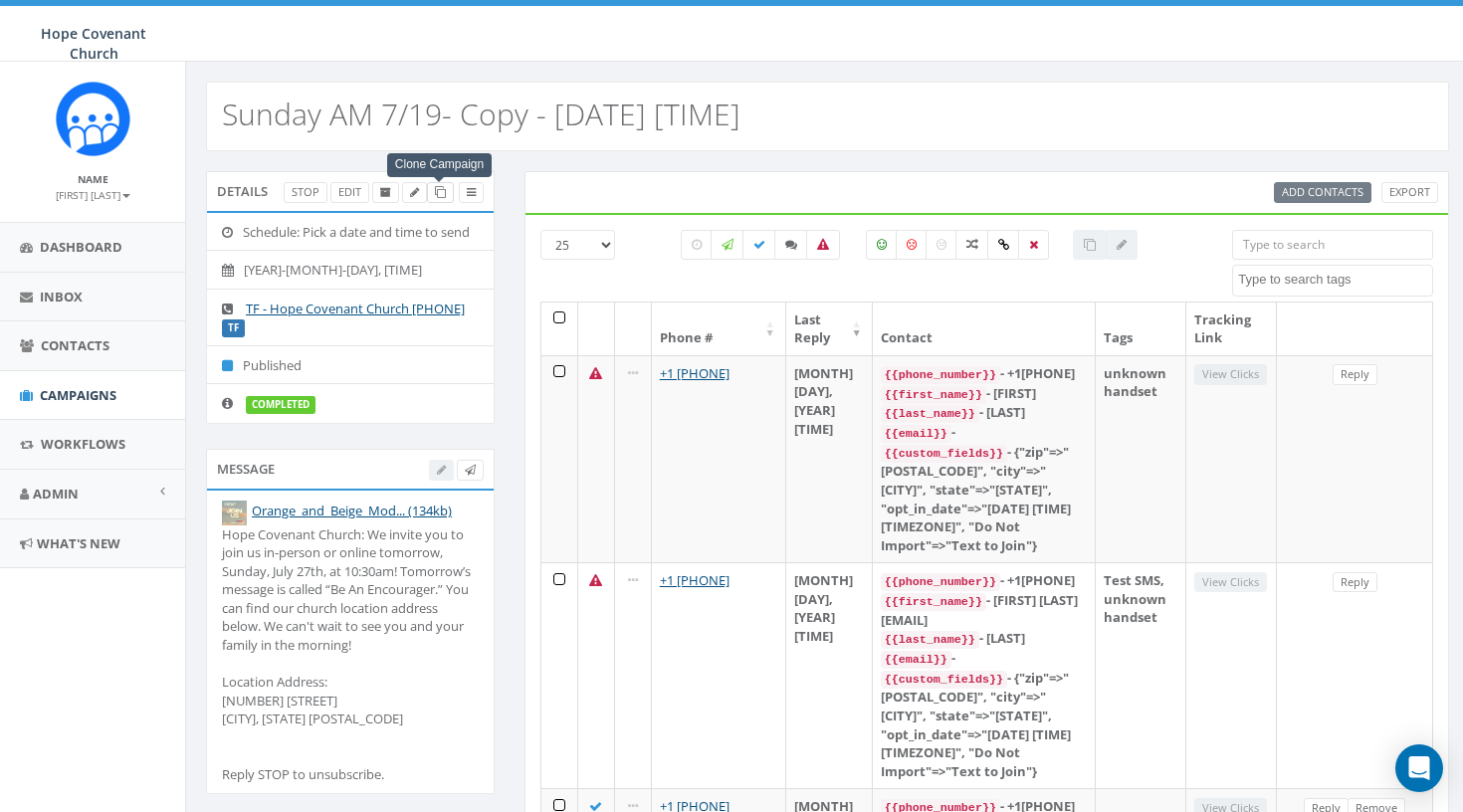 click at bounding box center (440, 192) 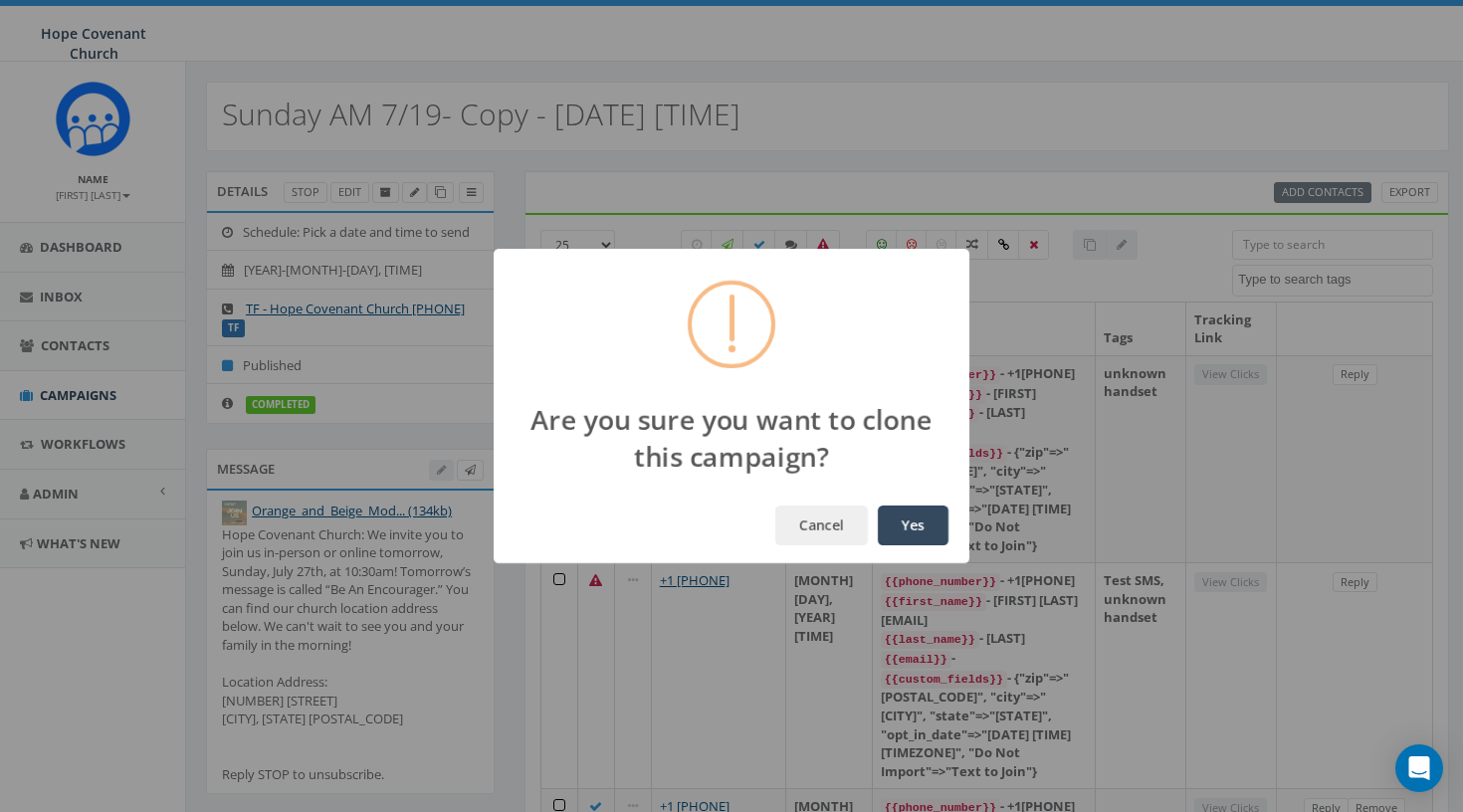 click on "Yes" at bounding box center (913, 525) 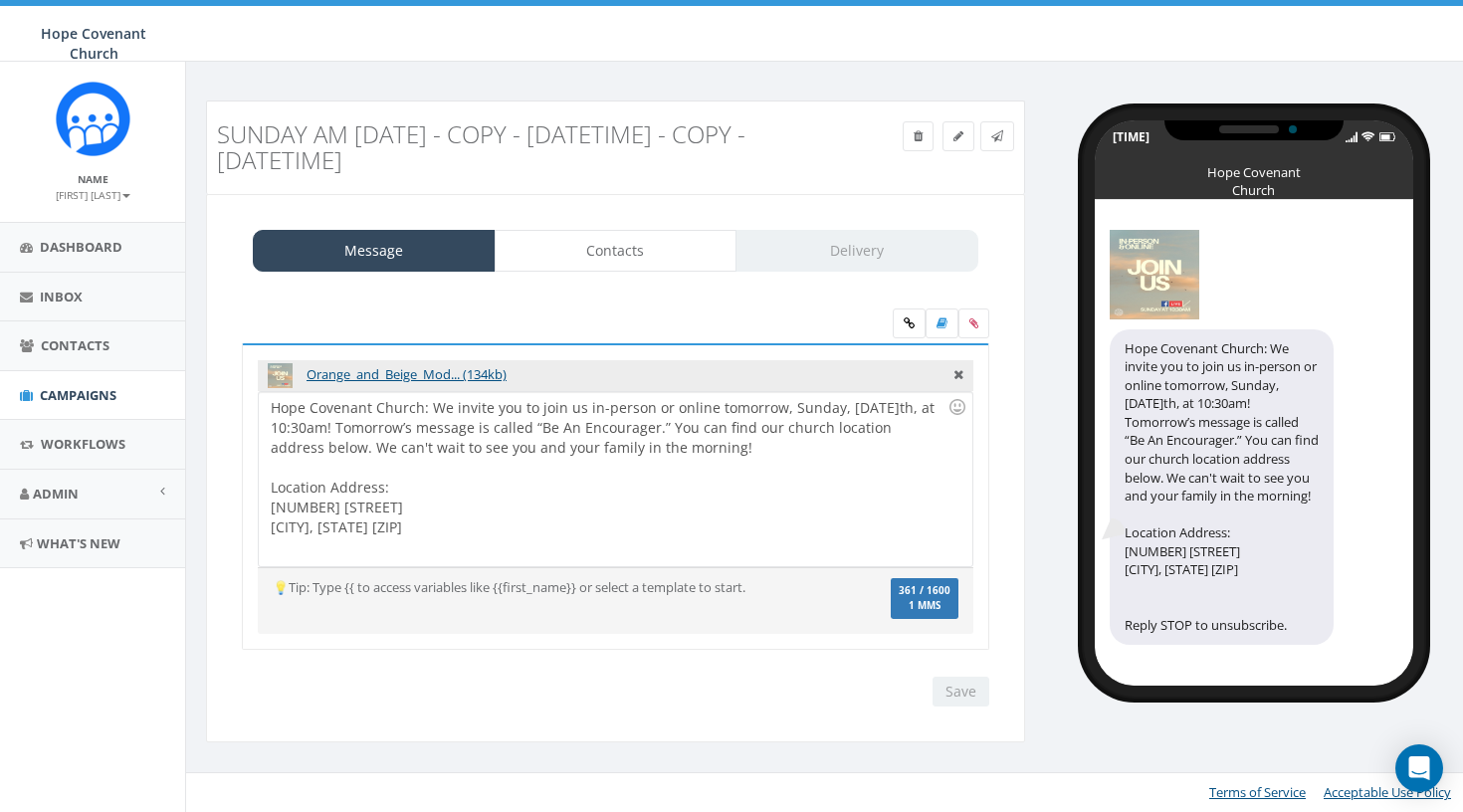 scroll, scrollTop: 0, scrollLeft: 0, axis: both 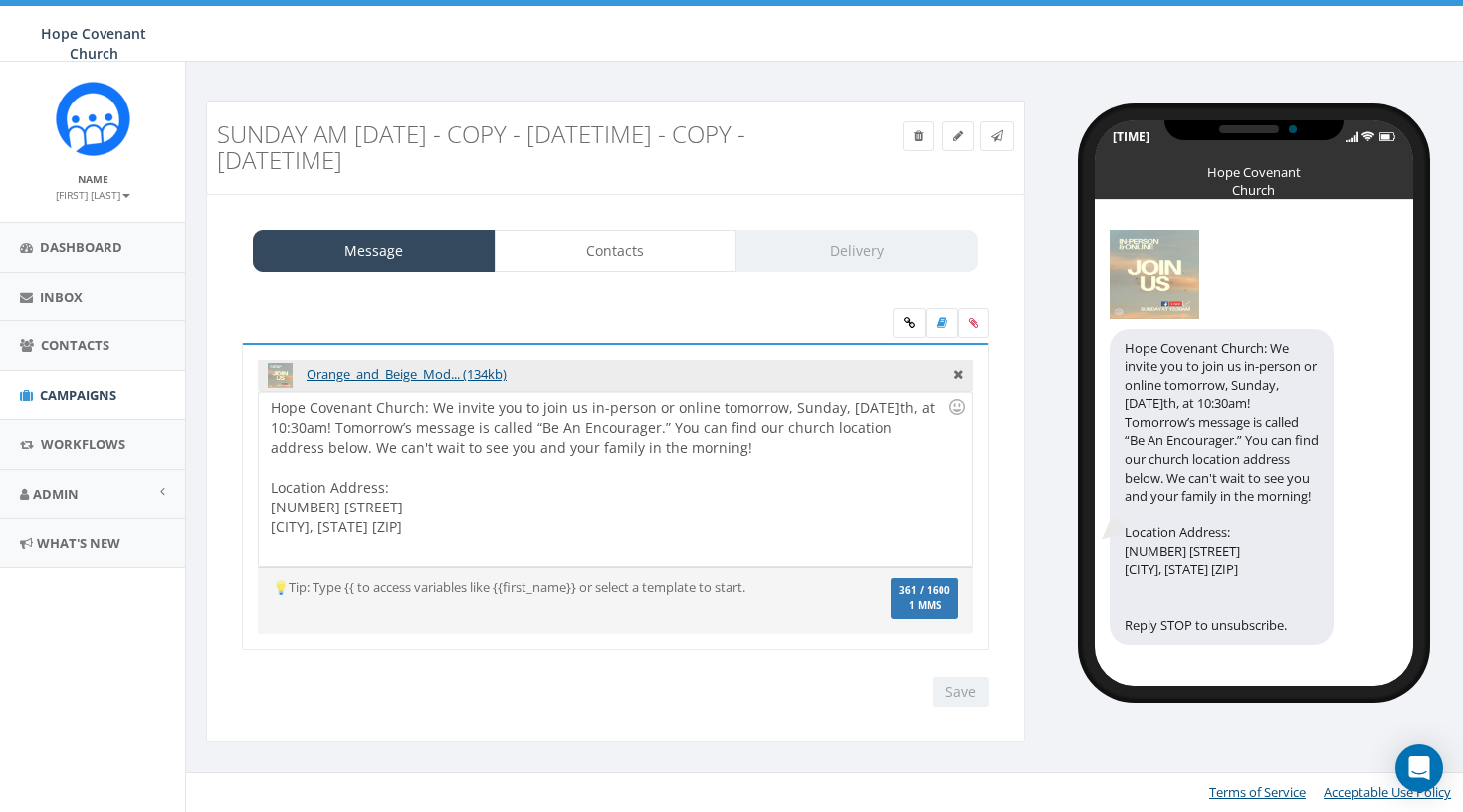 click at bounding box center (609, 468) 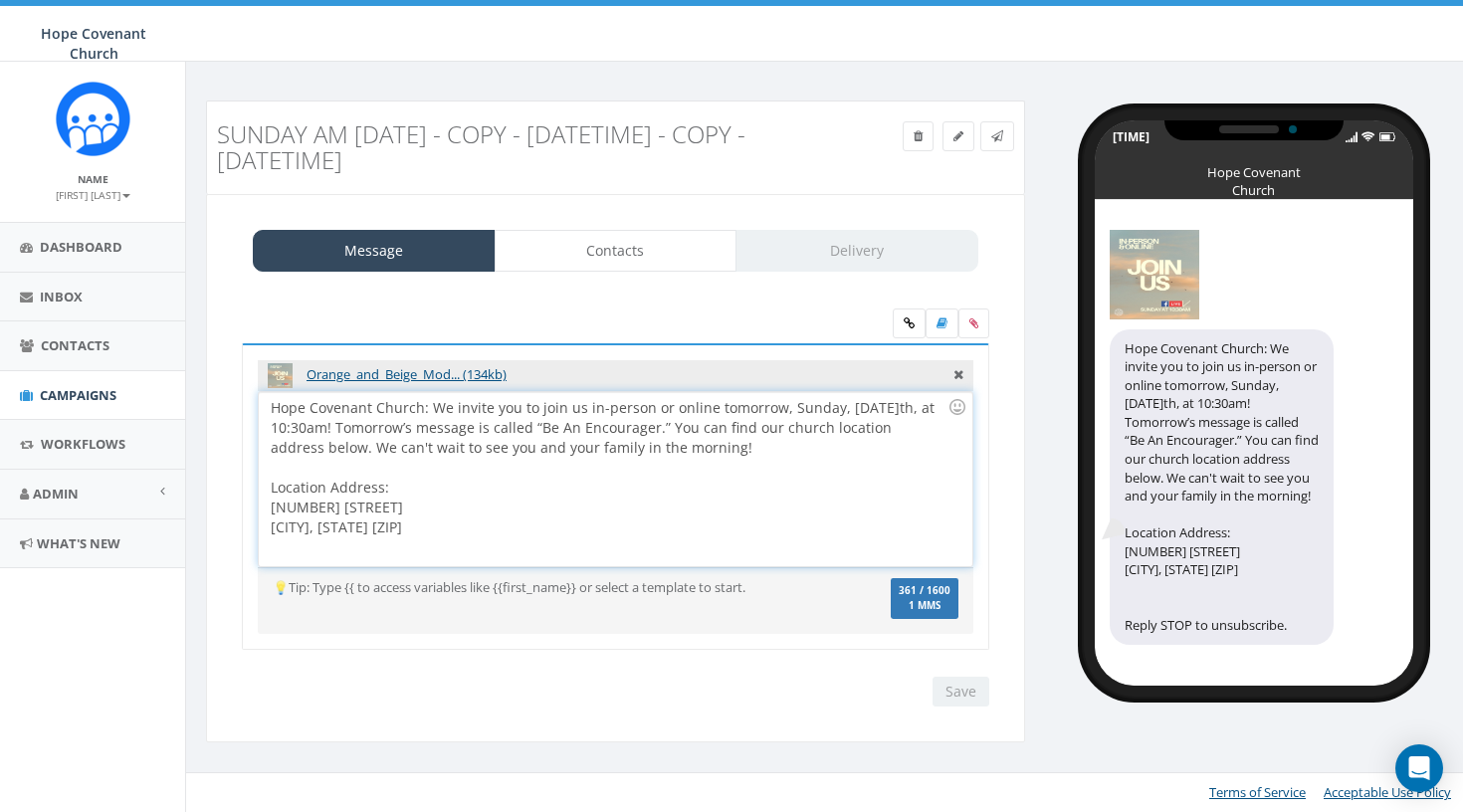 drag, startPoint x: 713, startPoint y: 447, endPoint x: 214, endPoint y: 402, distance: 501.0249 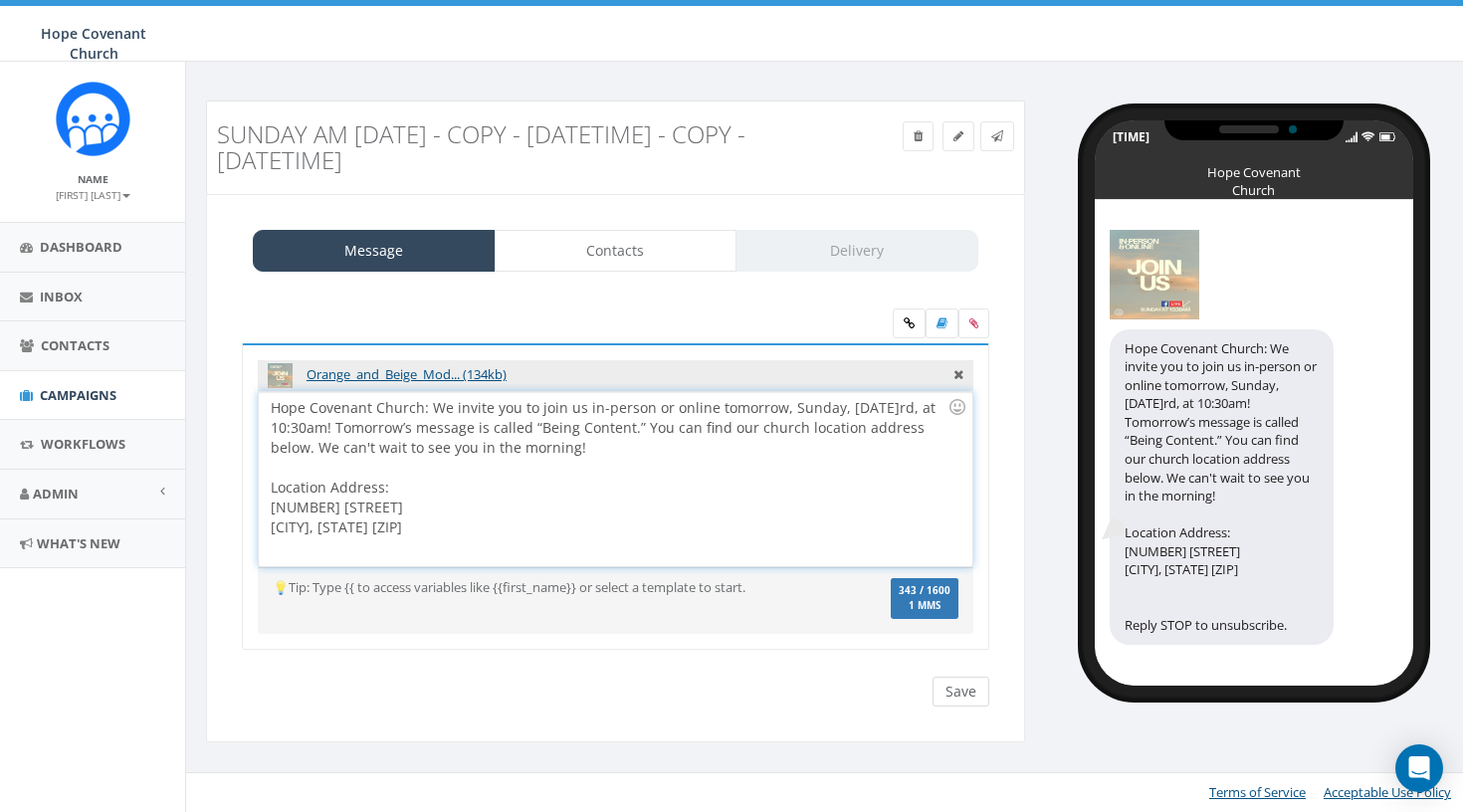 click on "Save" at bounding box center (960, 692) 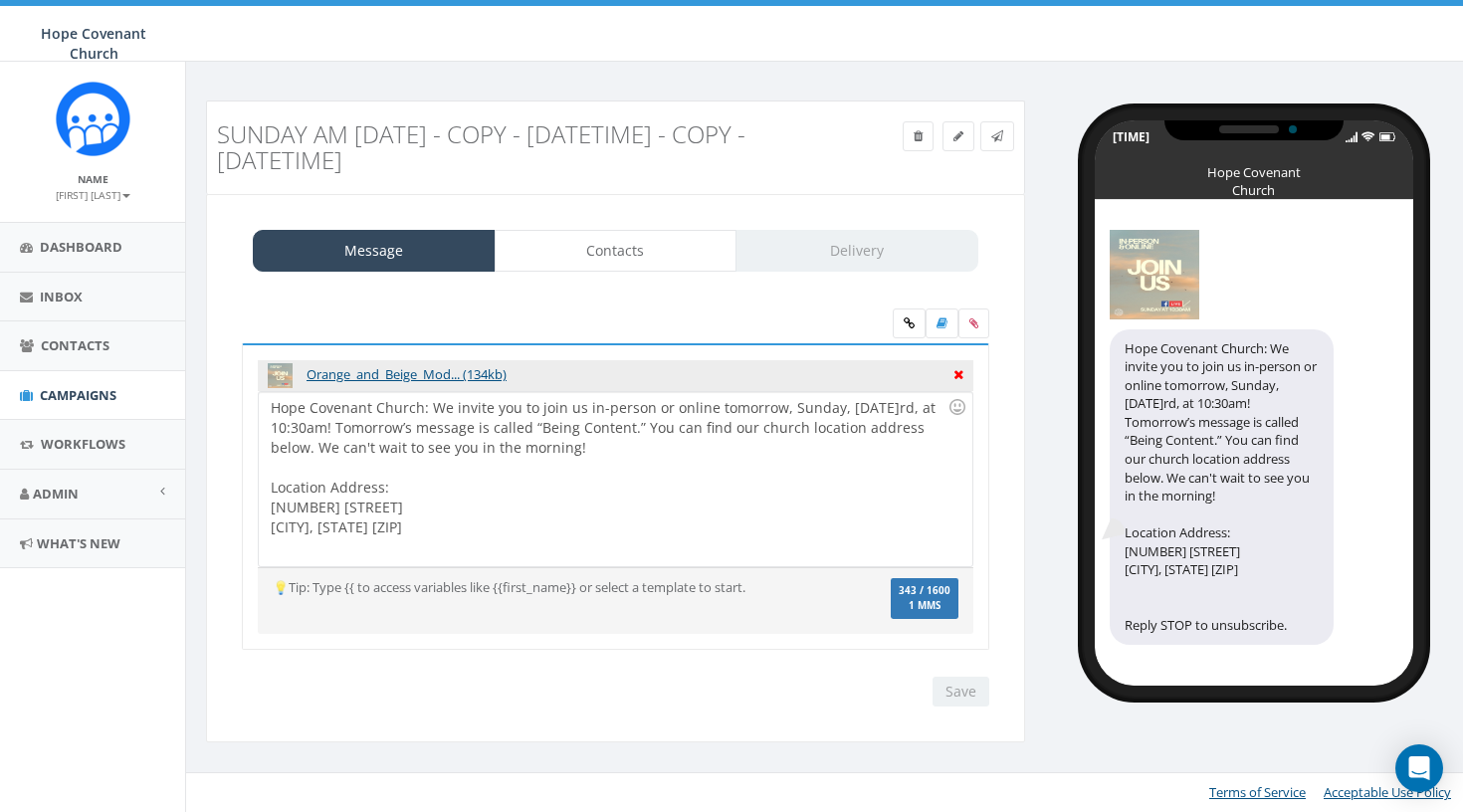click at bounding box center [958, 372] 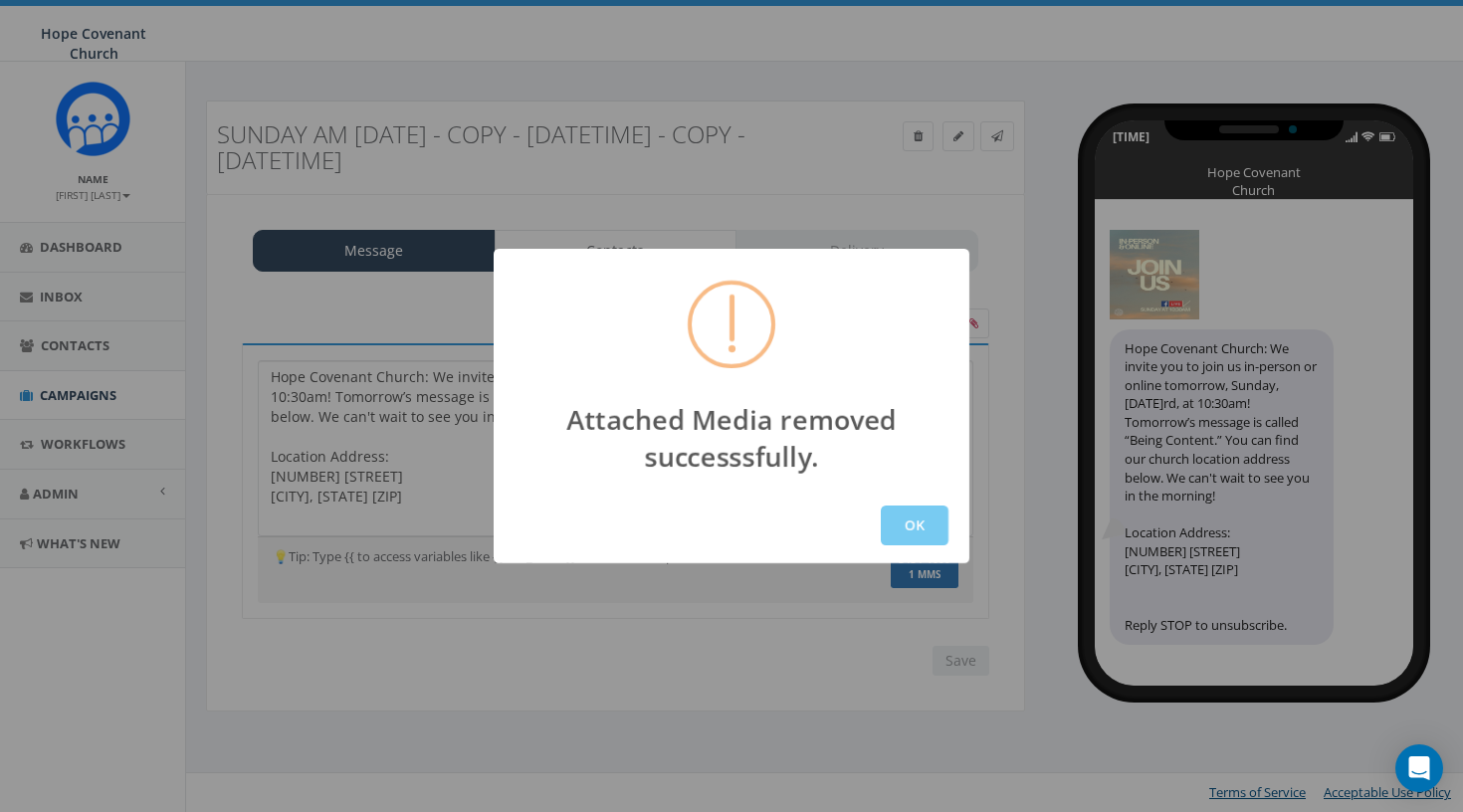 click on "OK" at bounding box center (915, 525) 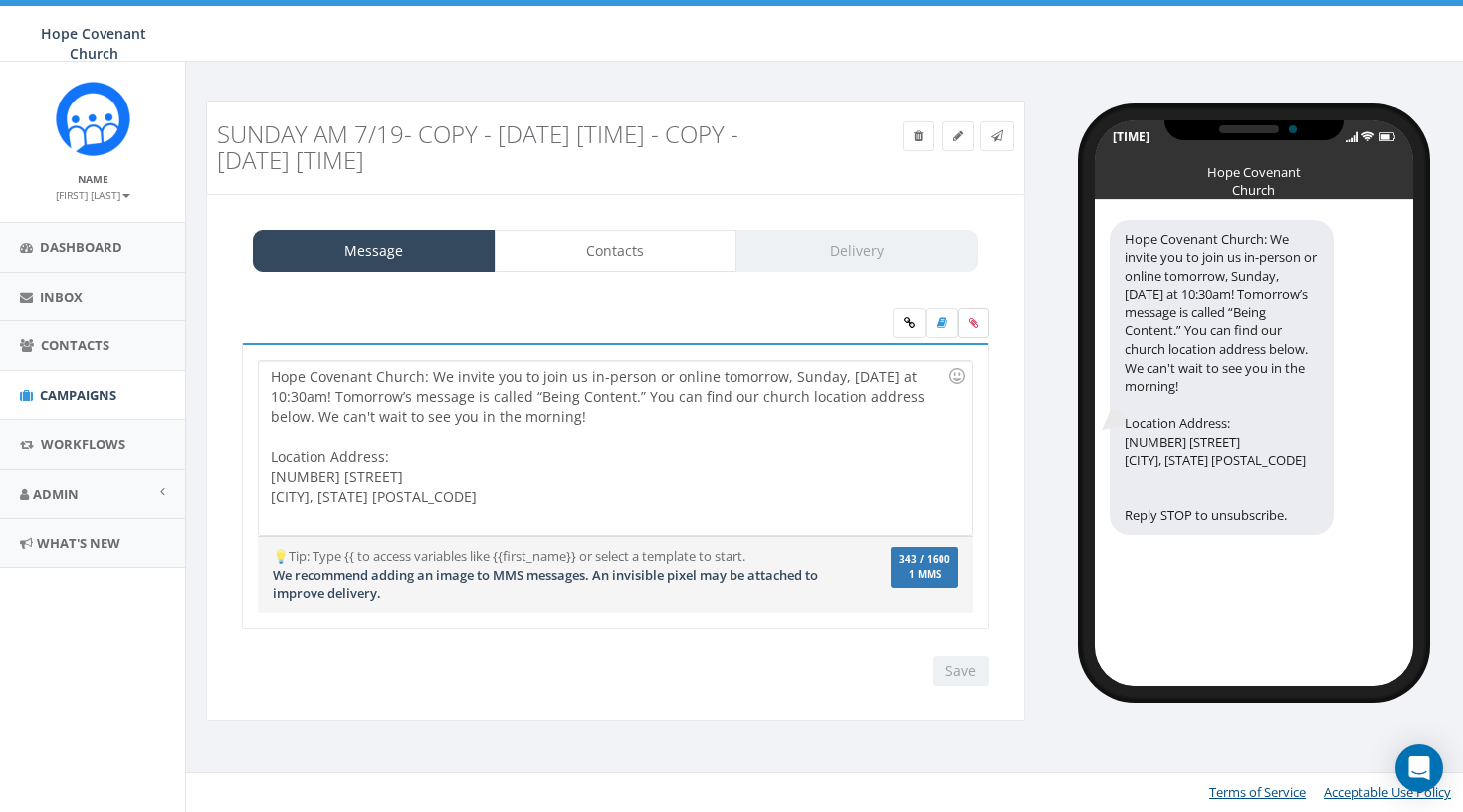 scroll, scrollTop: 0, scrollLeft: 0, axis: both 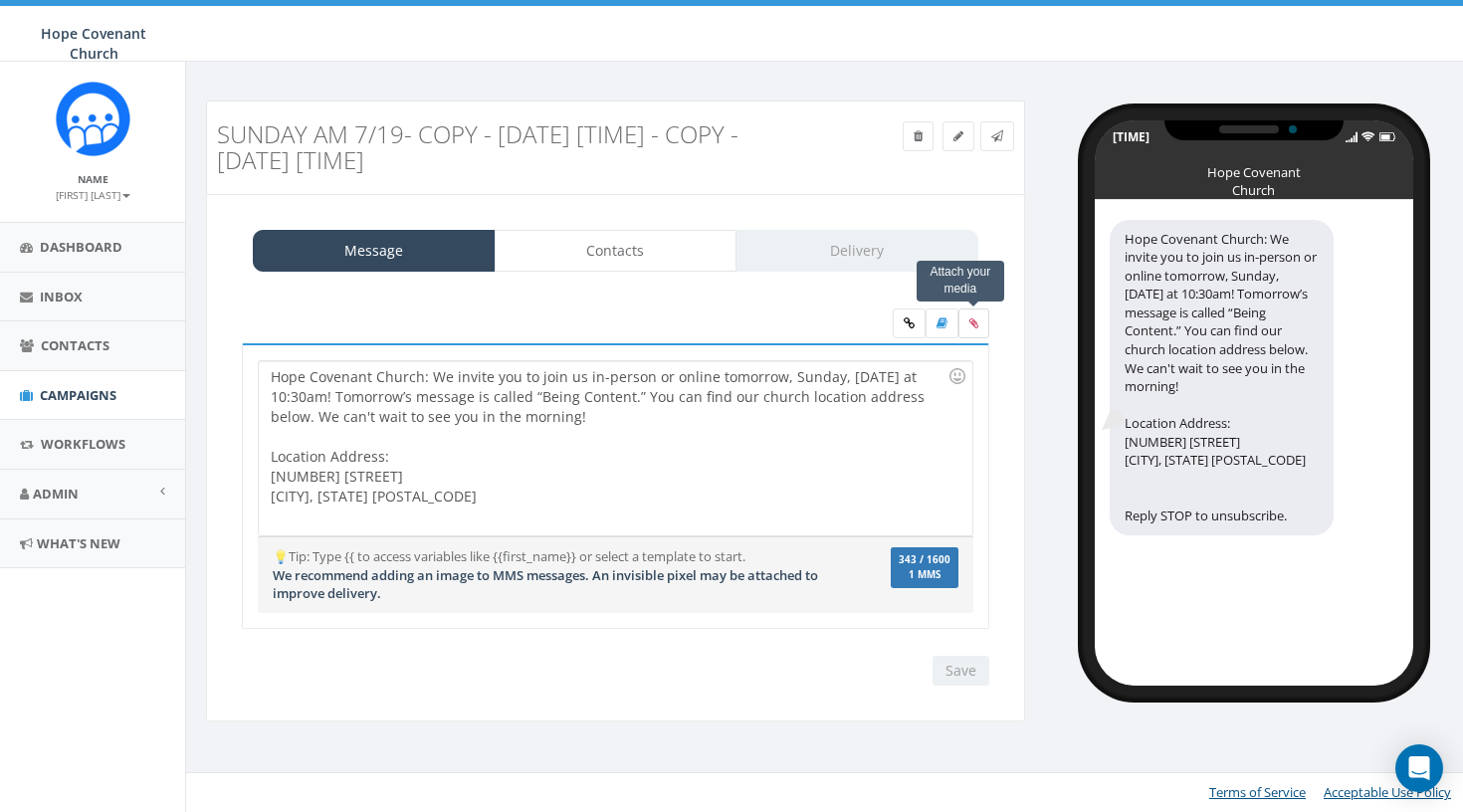 click at bounding box center [973, 323] 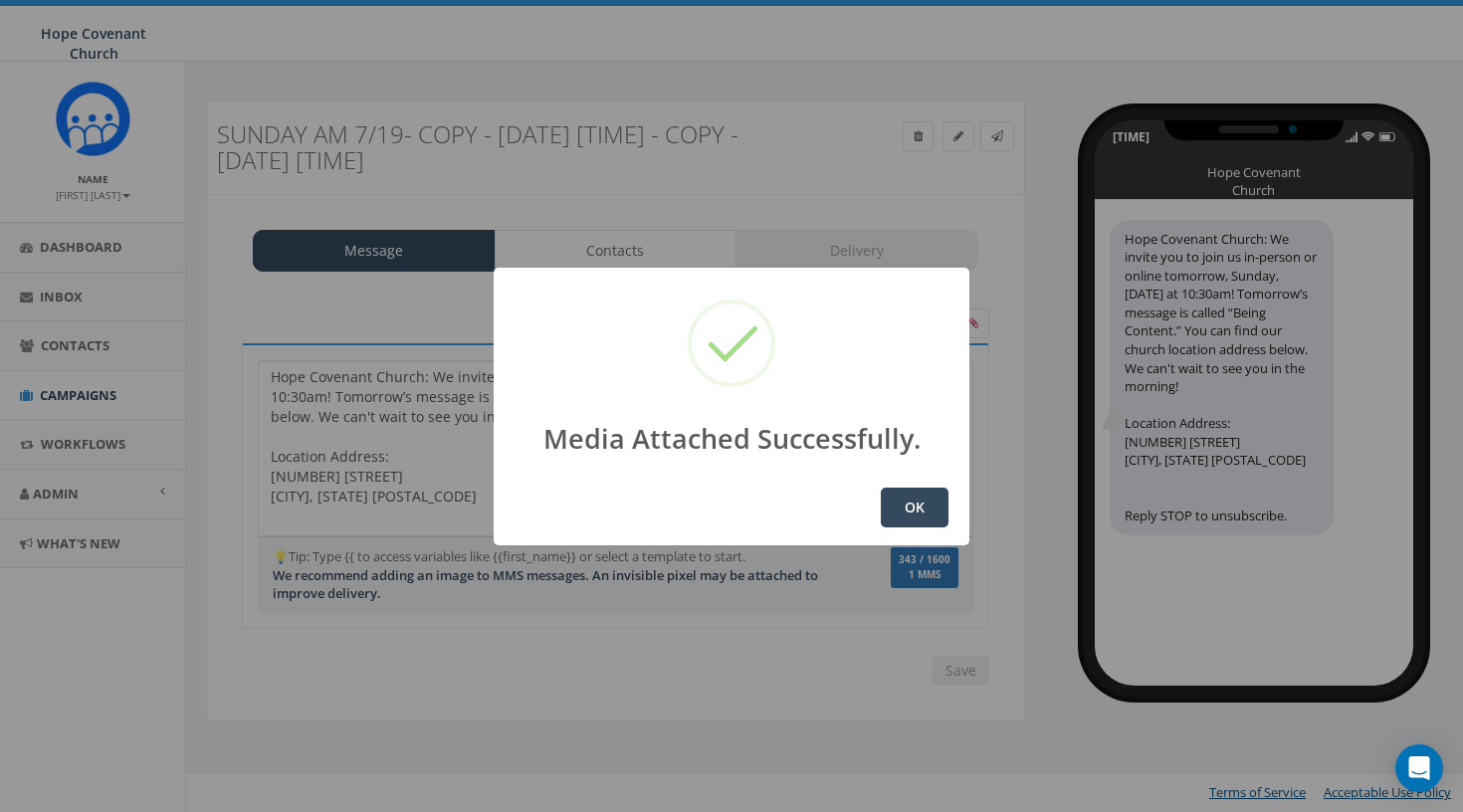 click on "OK" at bounding box center [915, 508] 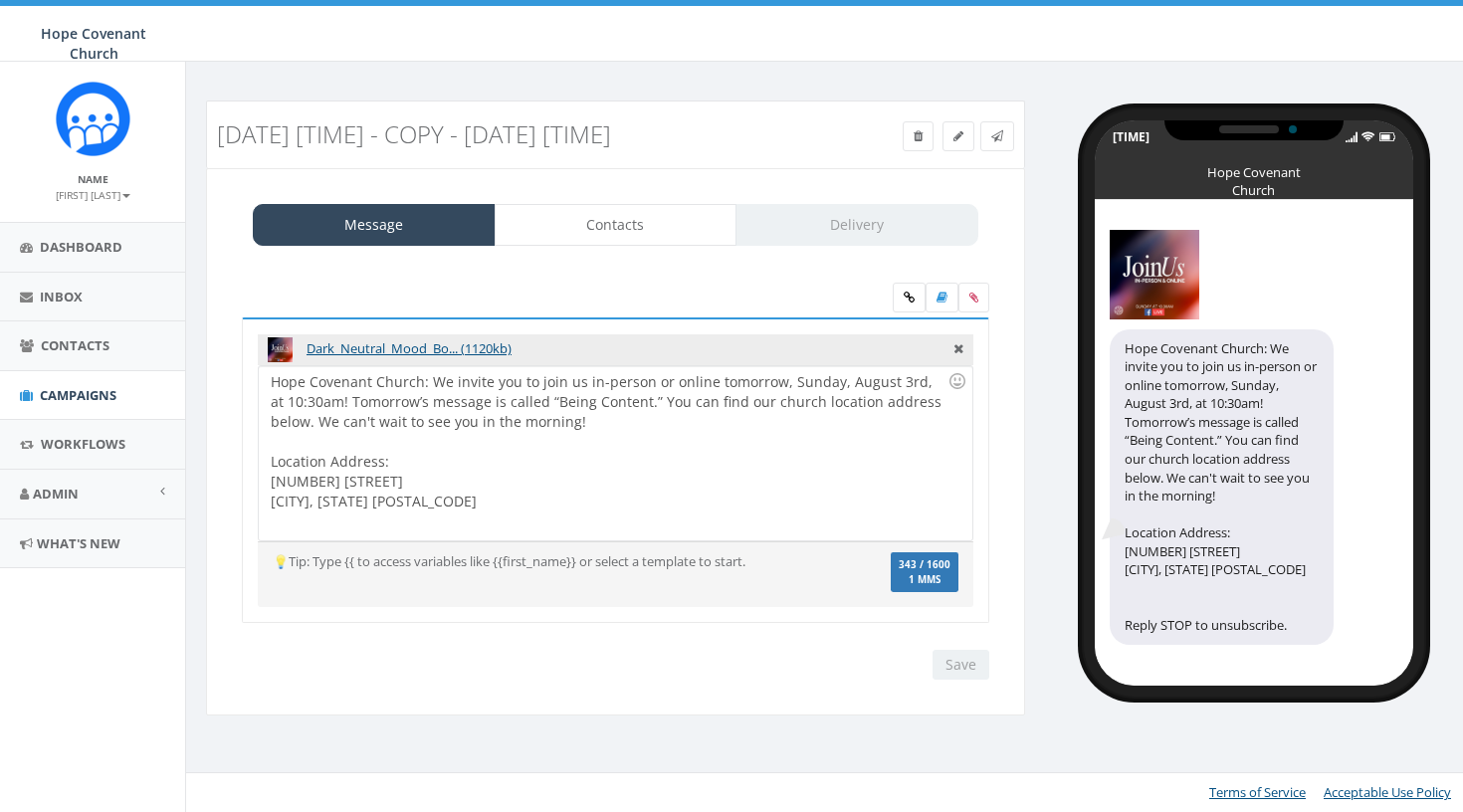 scroll, scrollTop: 0, scrollLeft: 0, axis: both 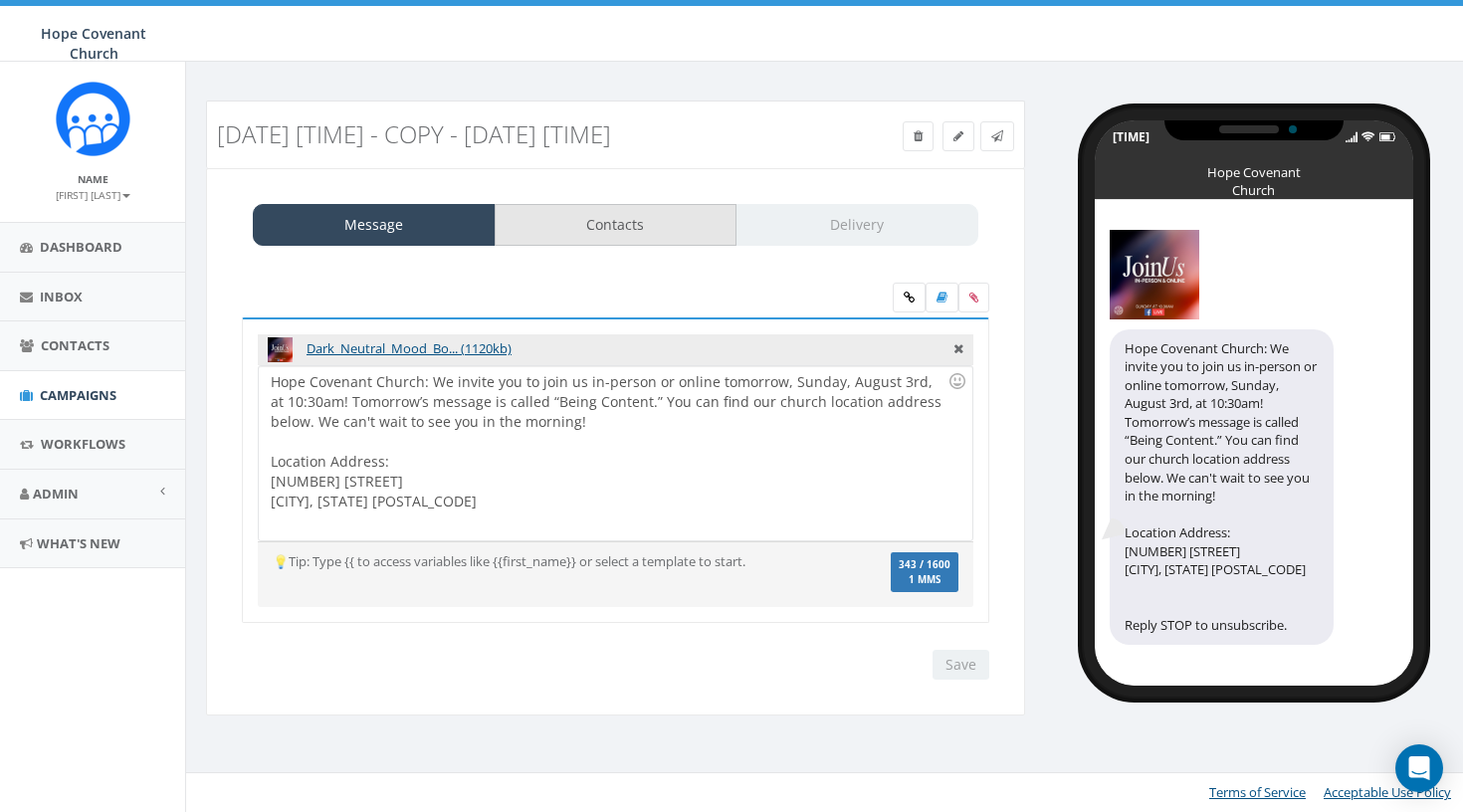 click on "Contacts" at bounding box center [616, 225] 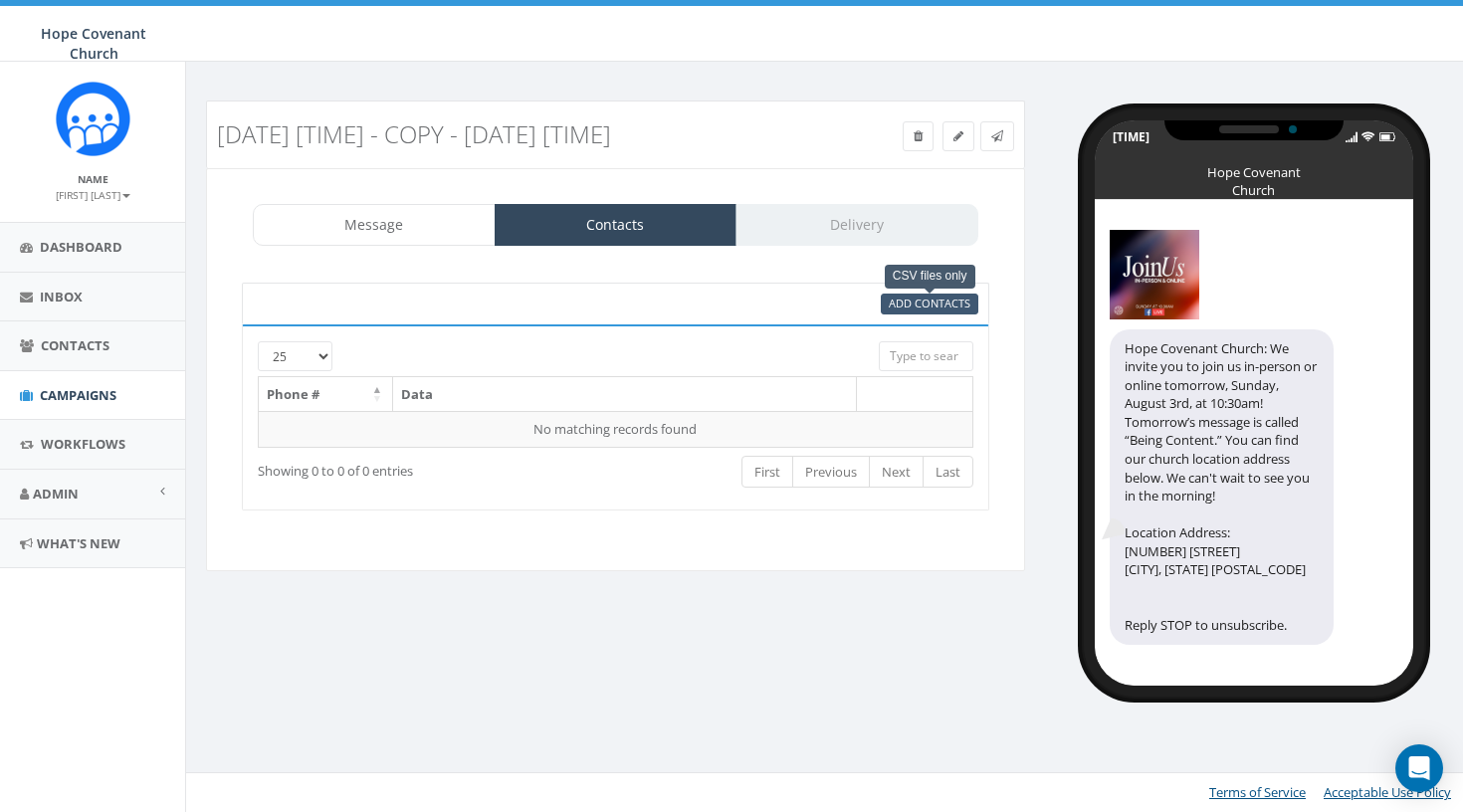 click on "Add Contacts" at bounding box center (930, 303) 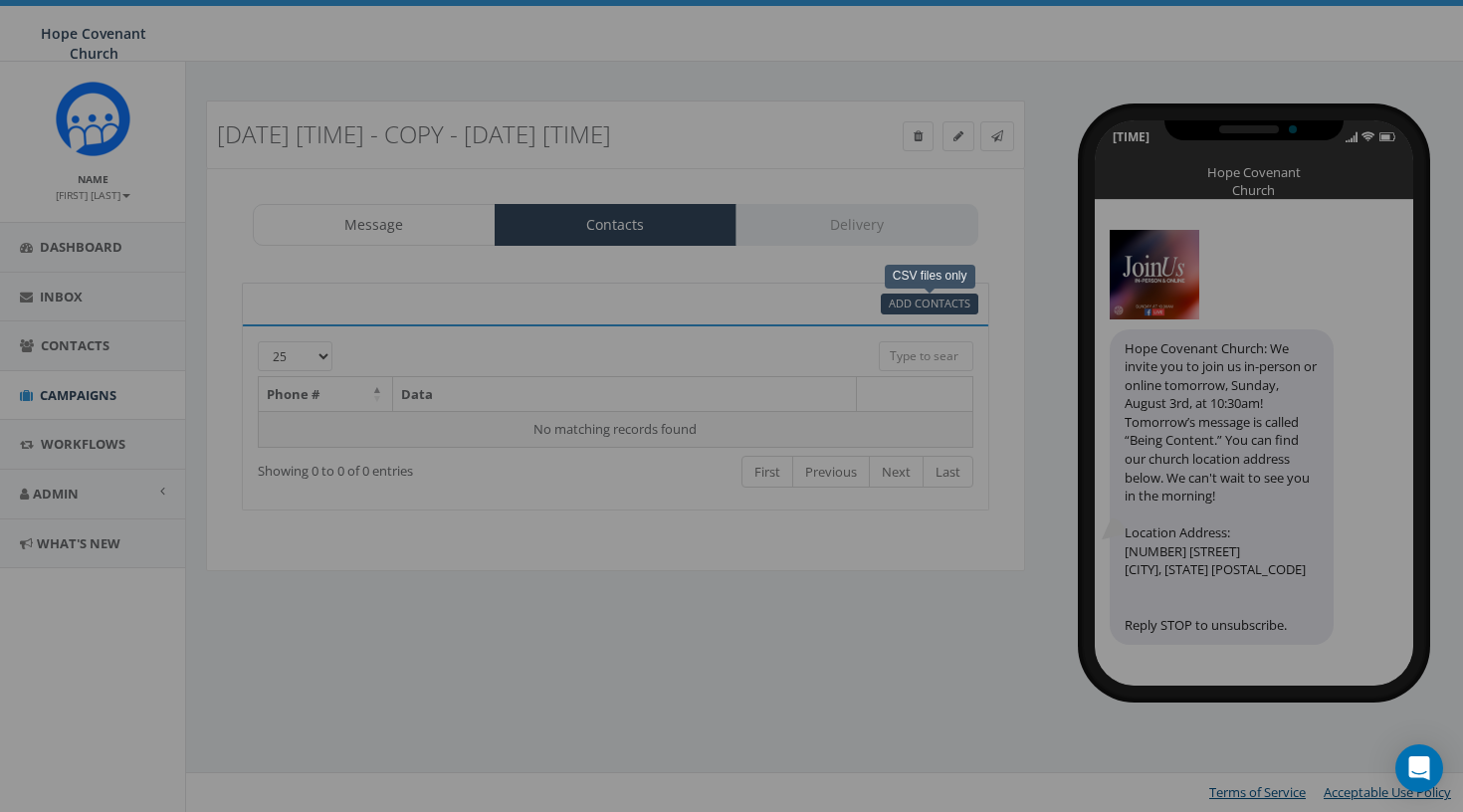 select 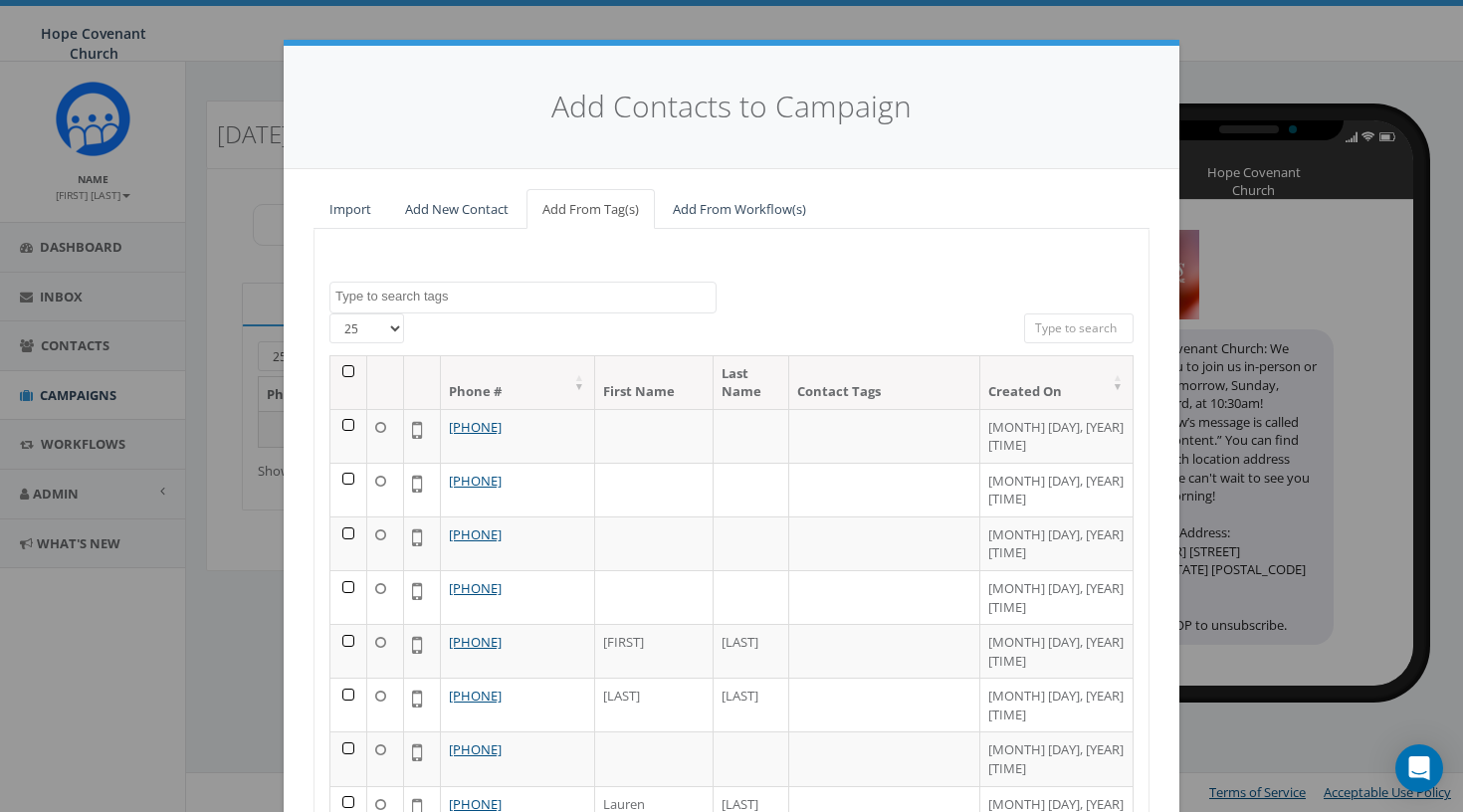 click at bounding box center (348, 382) 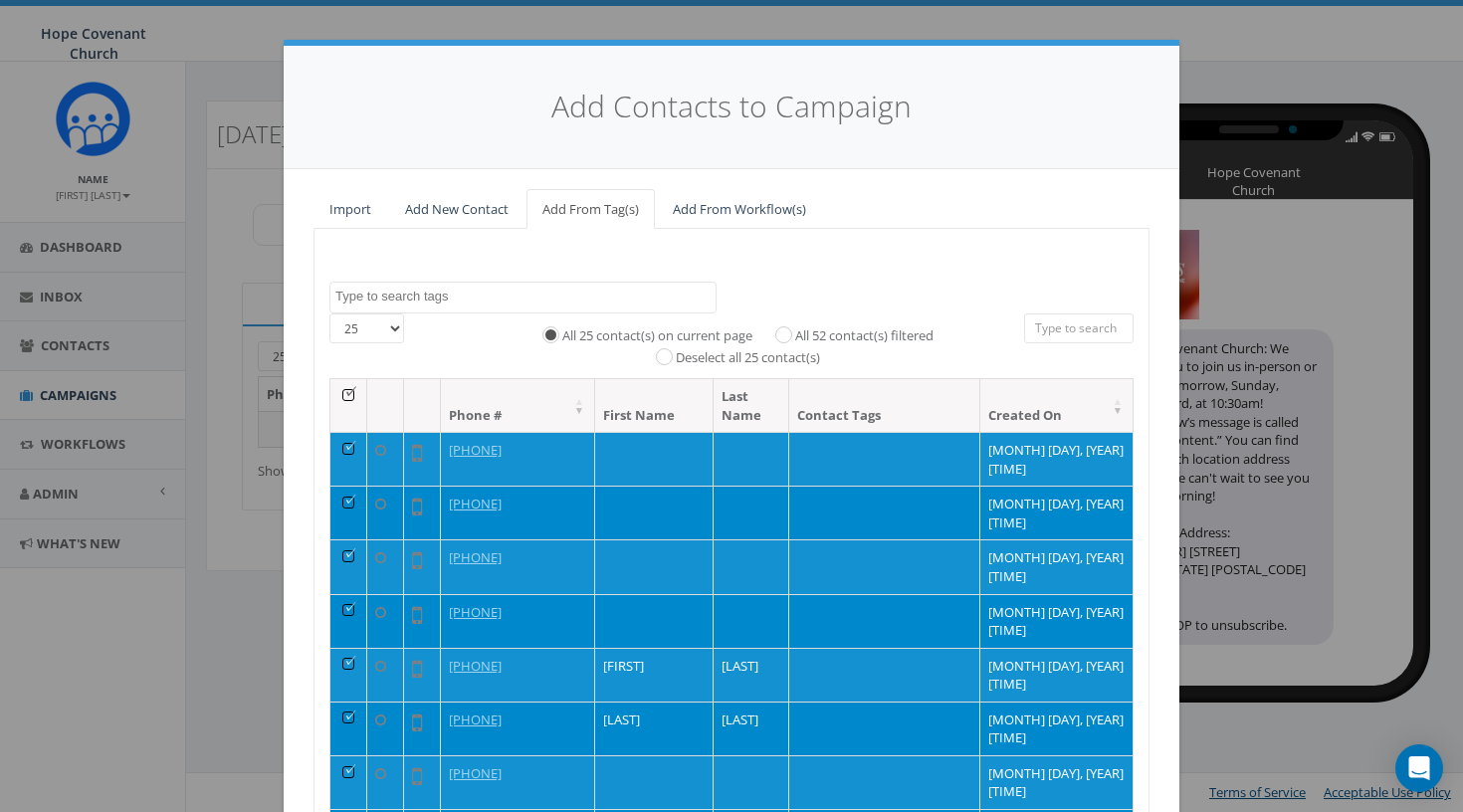 click on "All 52 contact(s) filtered" at bounding box center [864, 336] 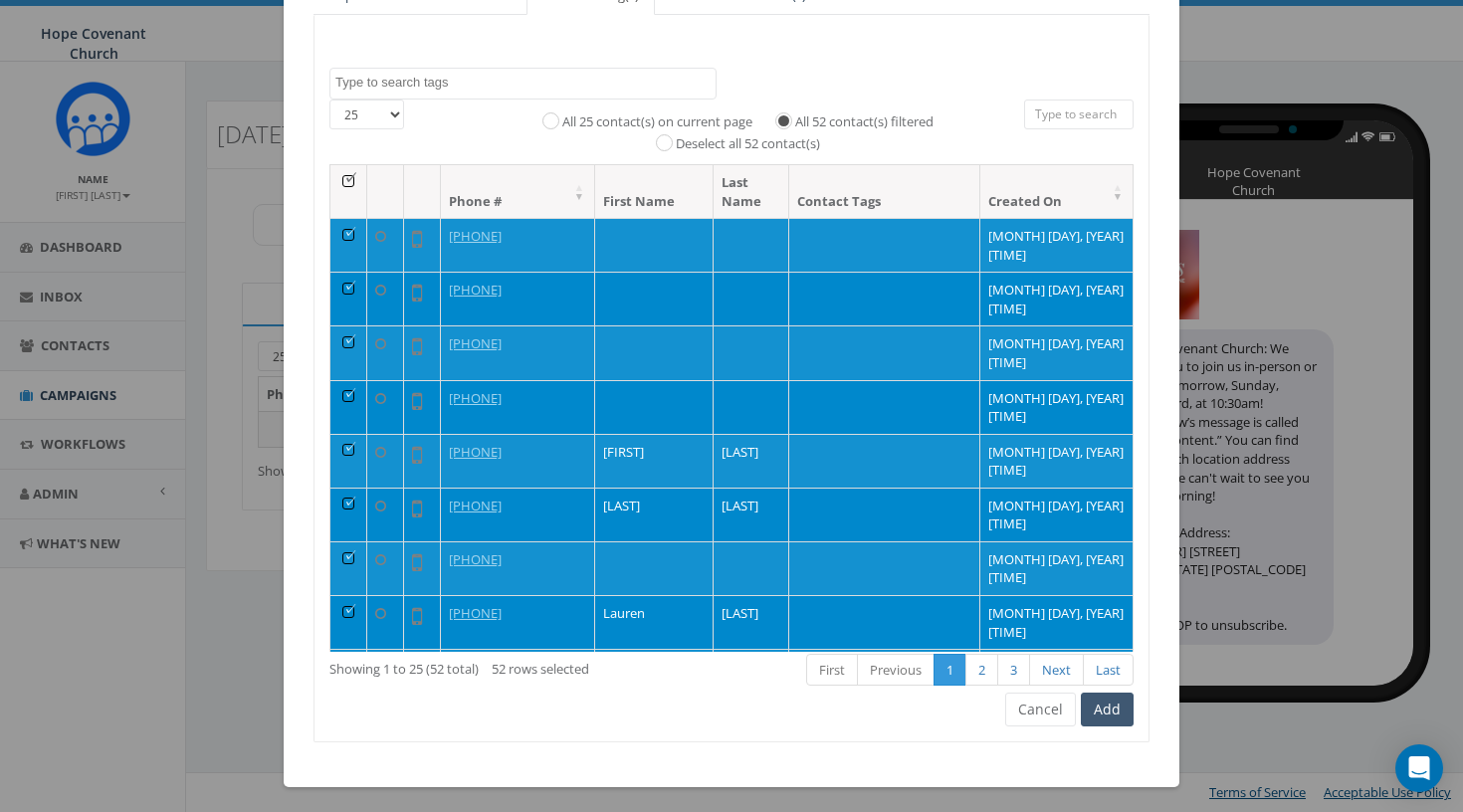scroll, scrollTop: 212, scrollLeft: 0, axis: vertical 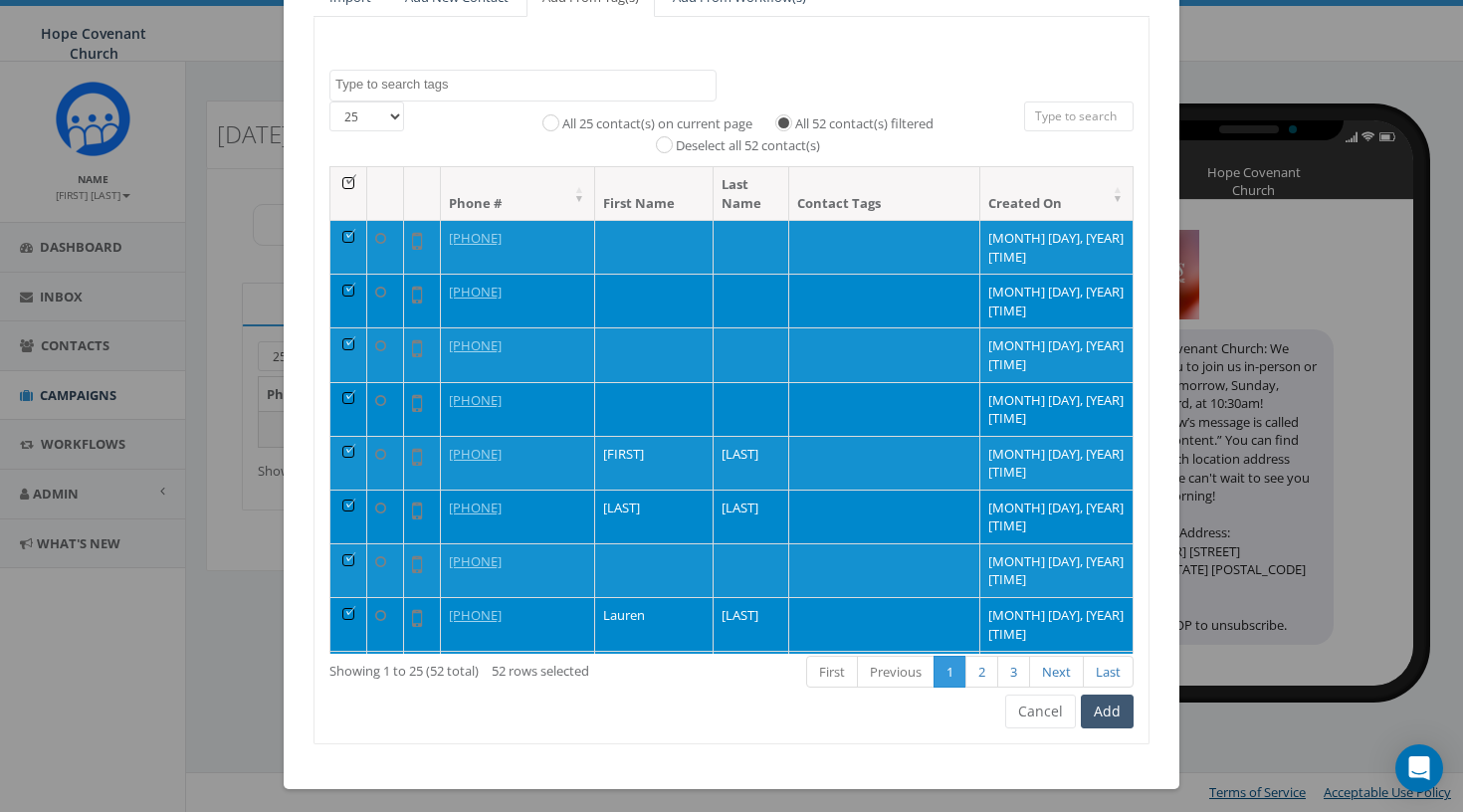 click on "Add" at bounding box center [1107, 711] 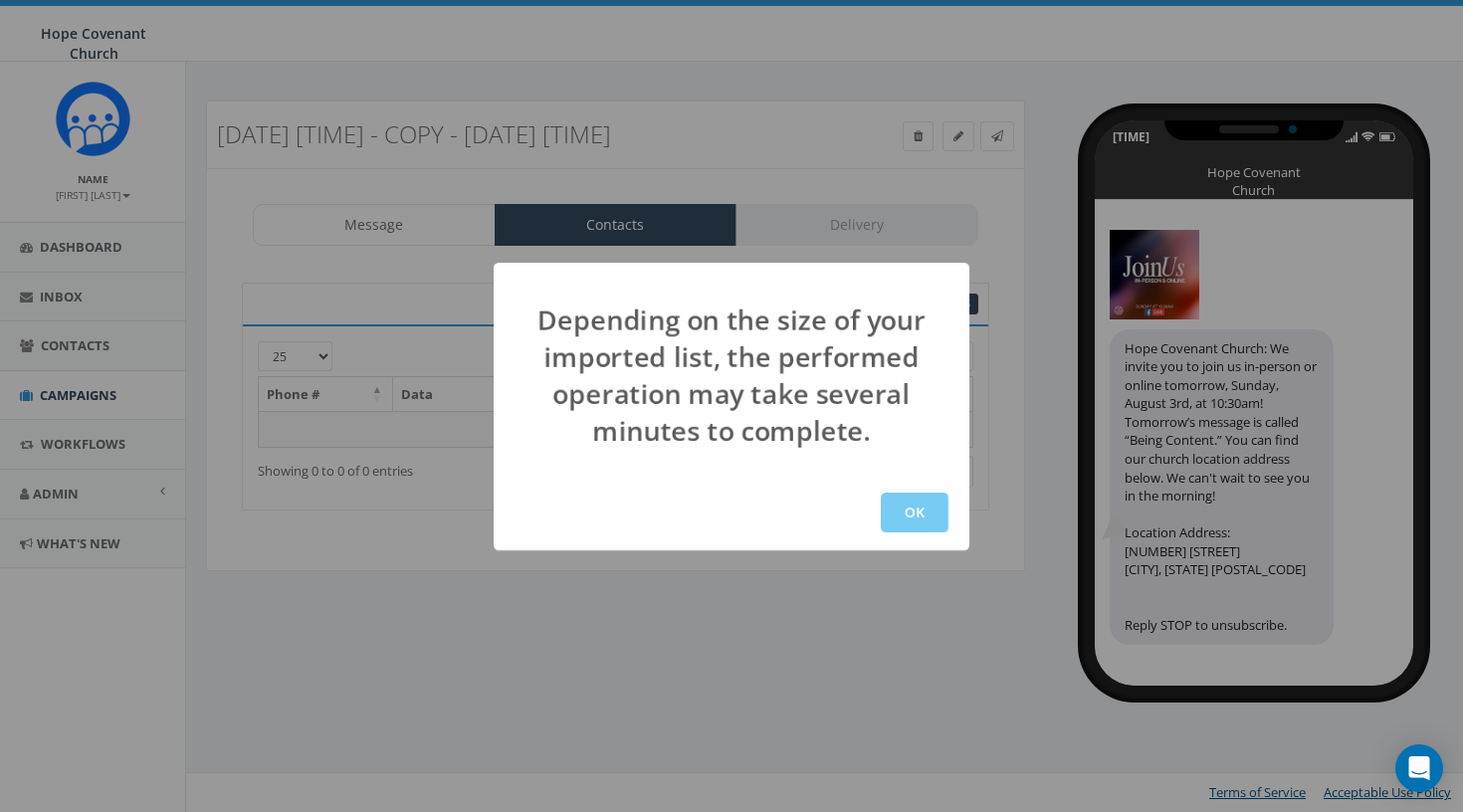 click on "OK" at bounding box center [915, 512] 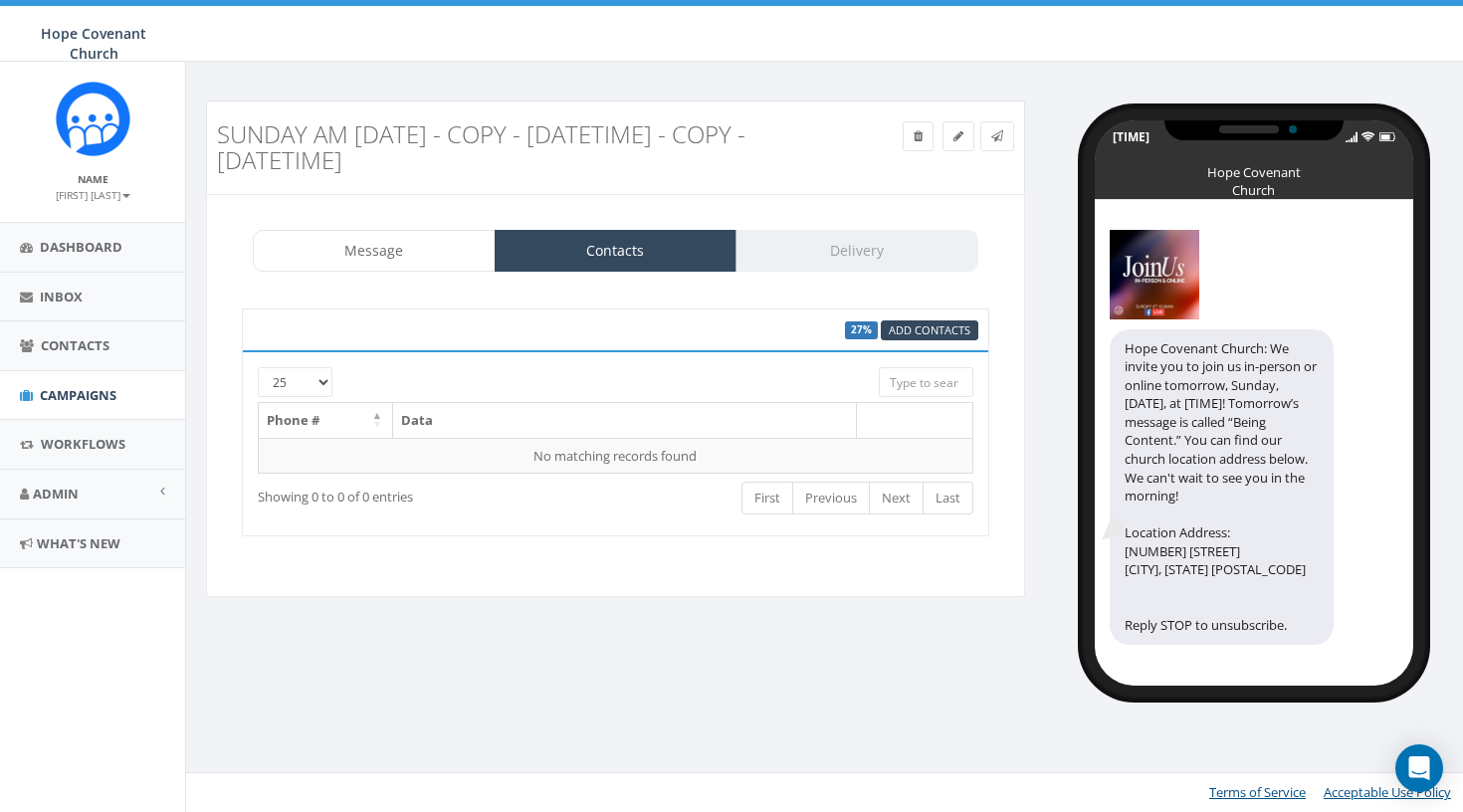 scroll, scrollTop: 0, scrollLeft: 0, axis: both 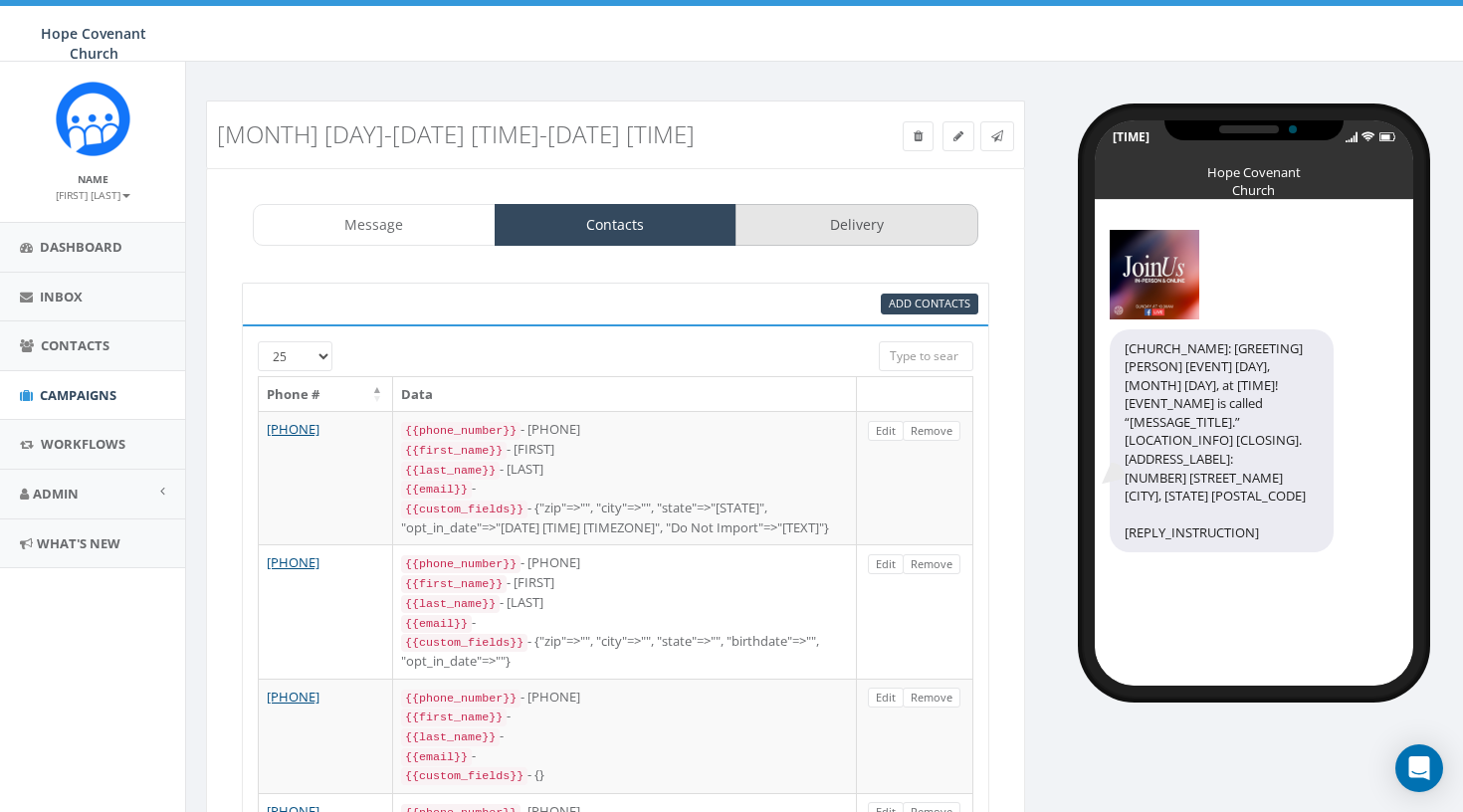 click on "Delivery" at bounding box center (857, 225) 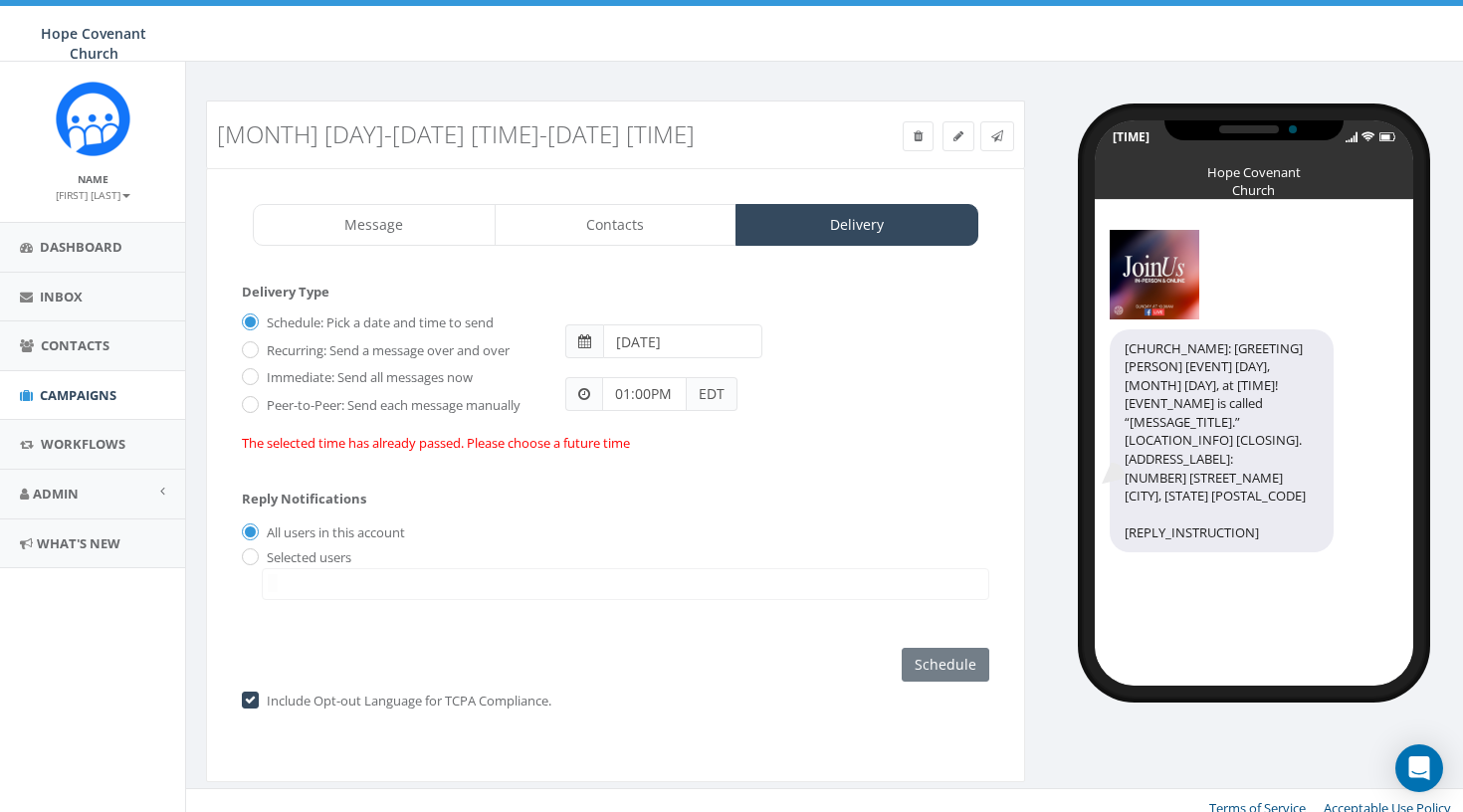 click at bounding box center (584, 341) 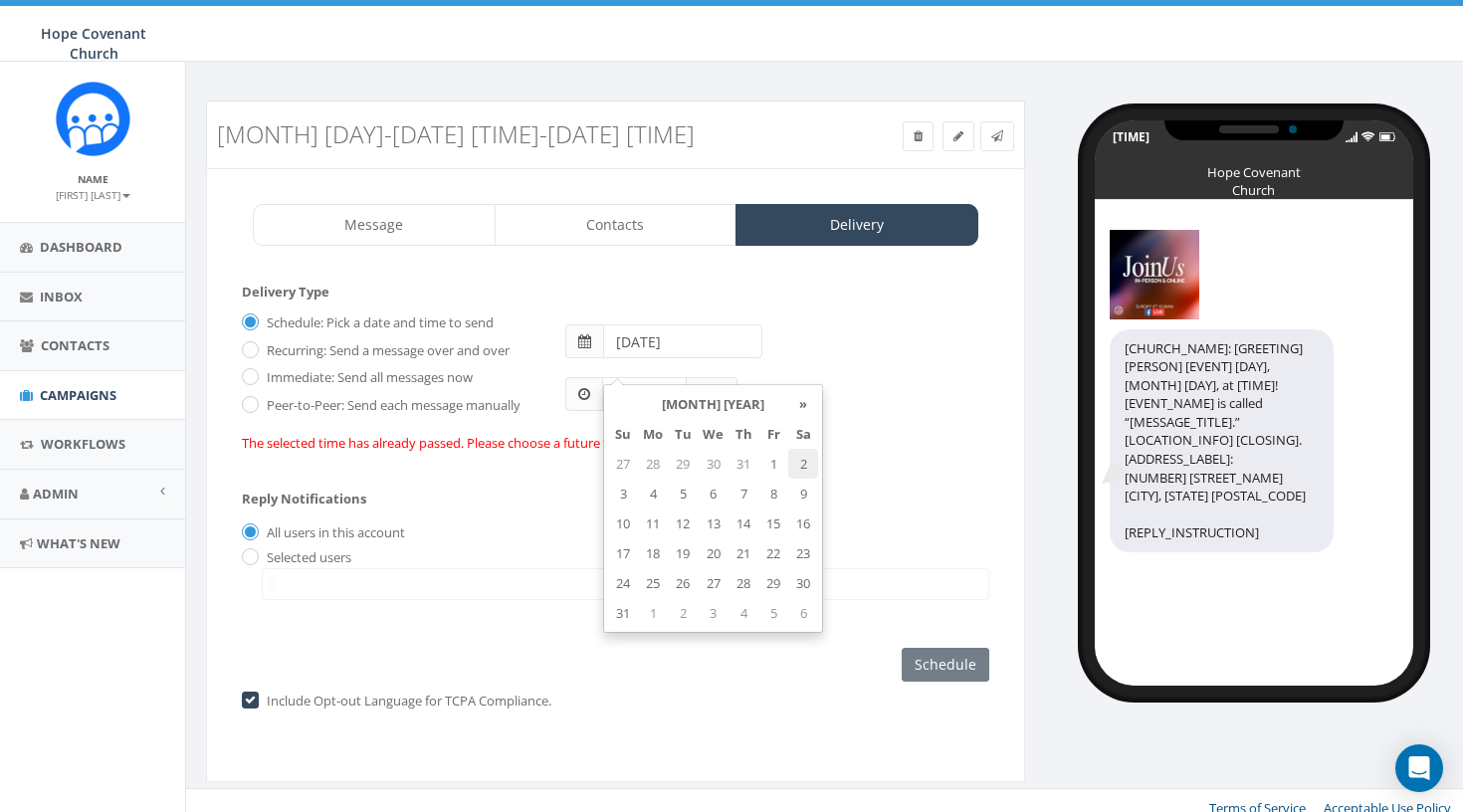 click on "2" at bounding box center [803, 464] 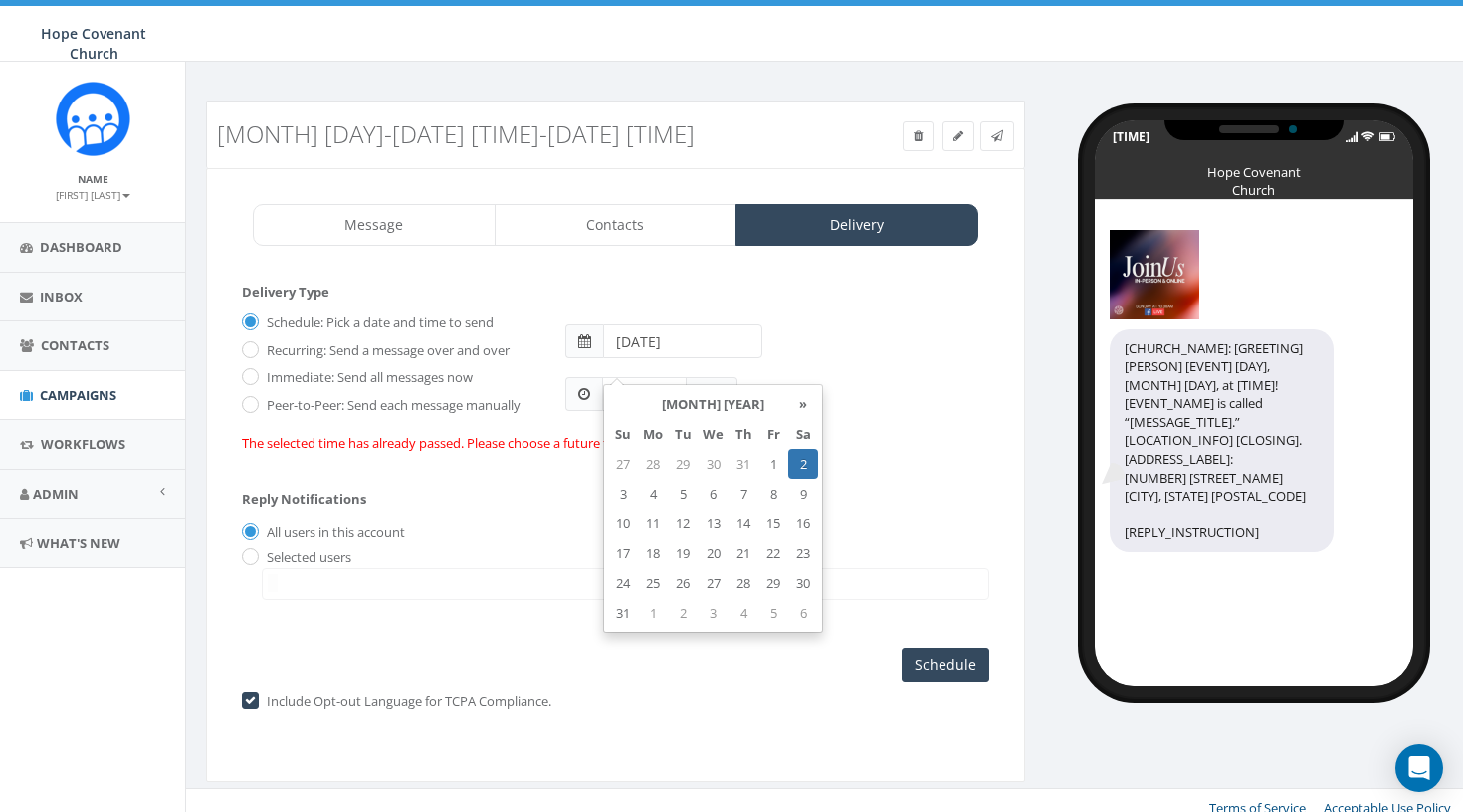 click on "[TIME] [TIMEZONE]" at bounding box center [776, 384] 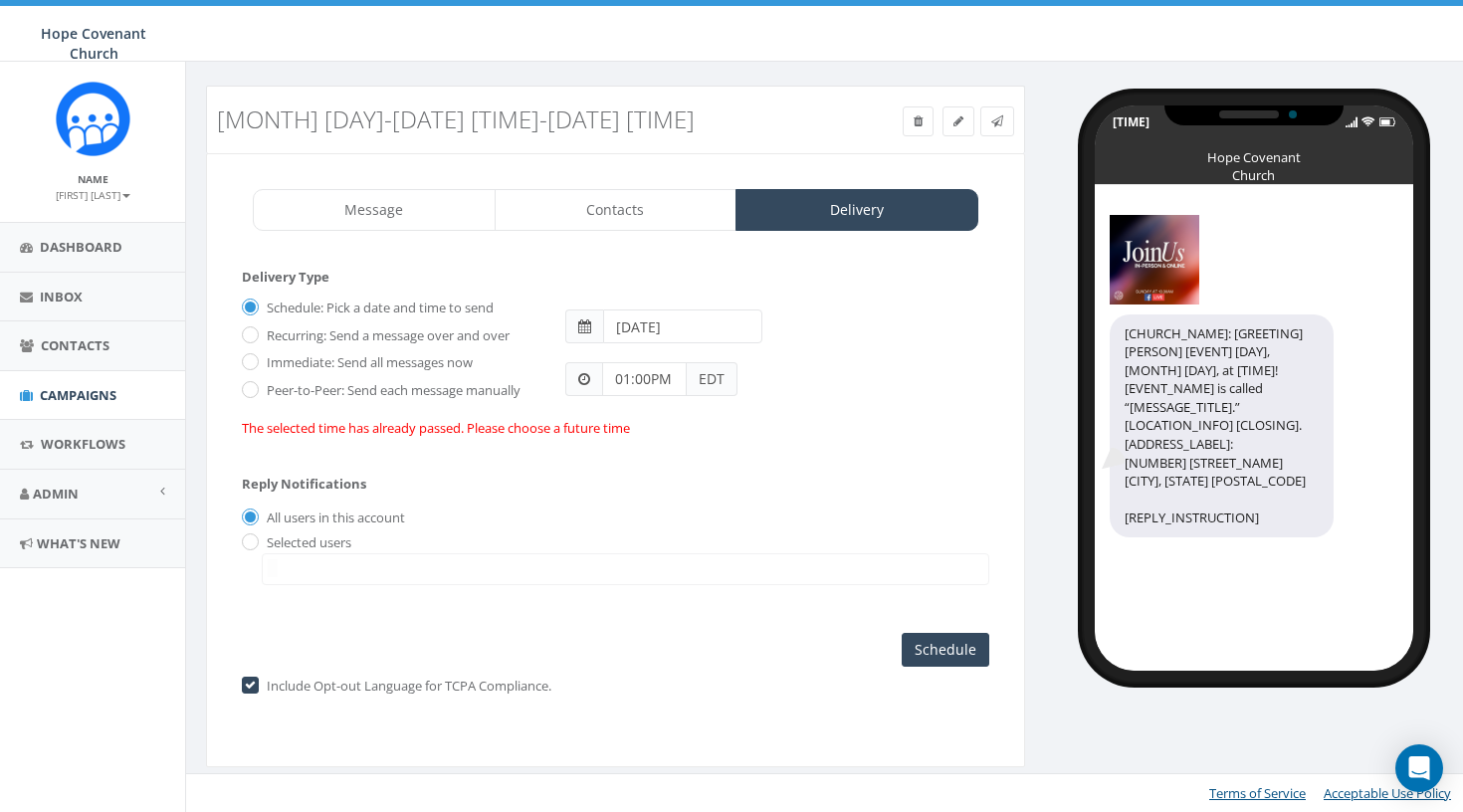 scroll, scrollTop: 36, scrollLeft: 0, axis: vertical 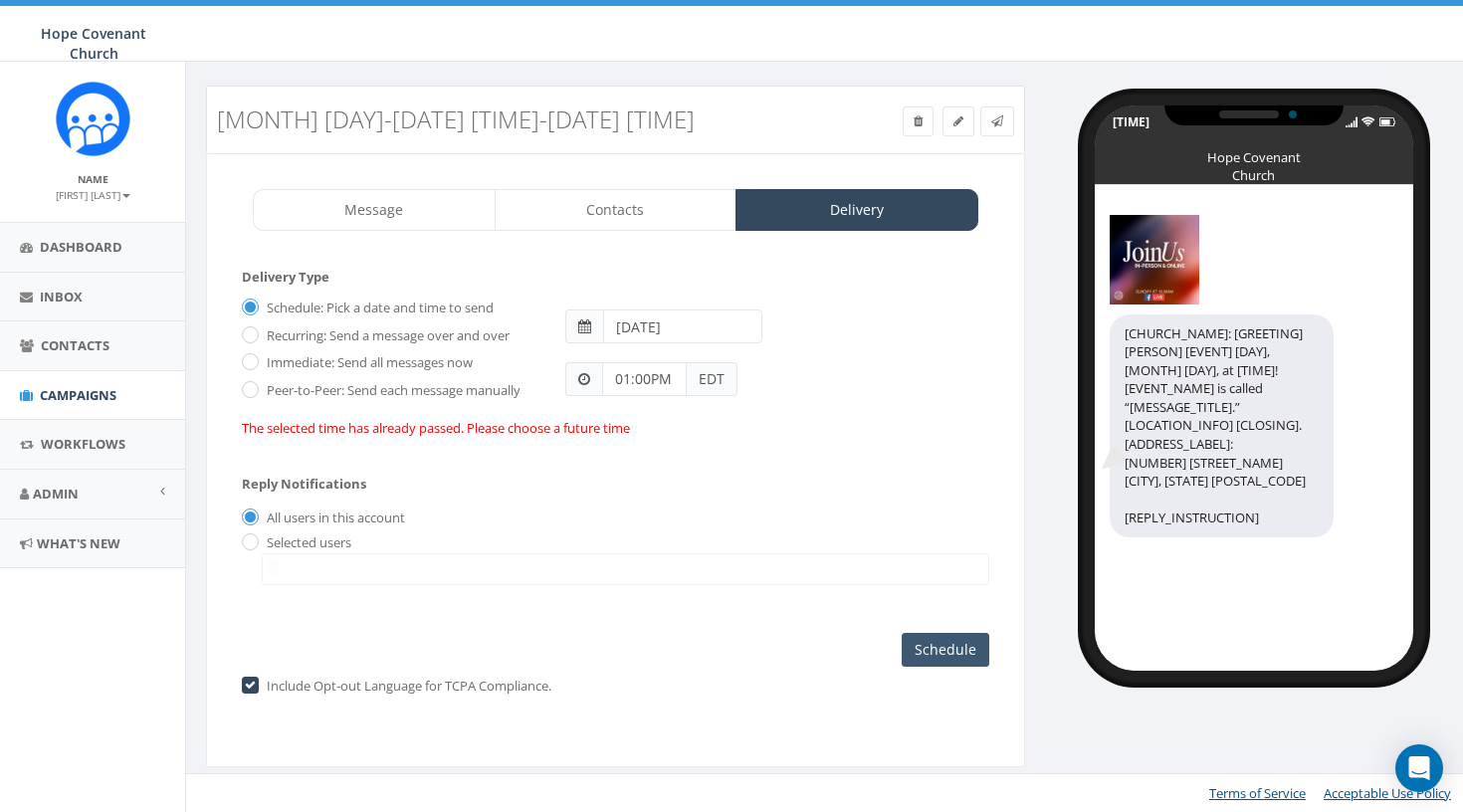 click on "Schedule" at bounding box center [945, 650] 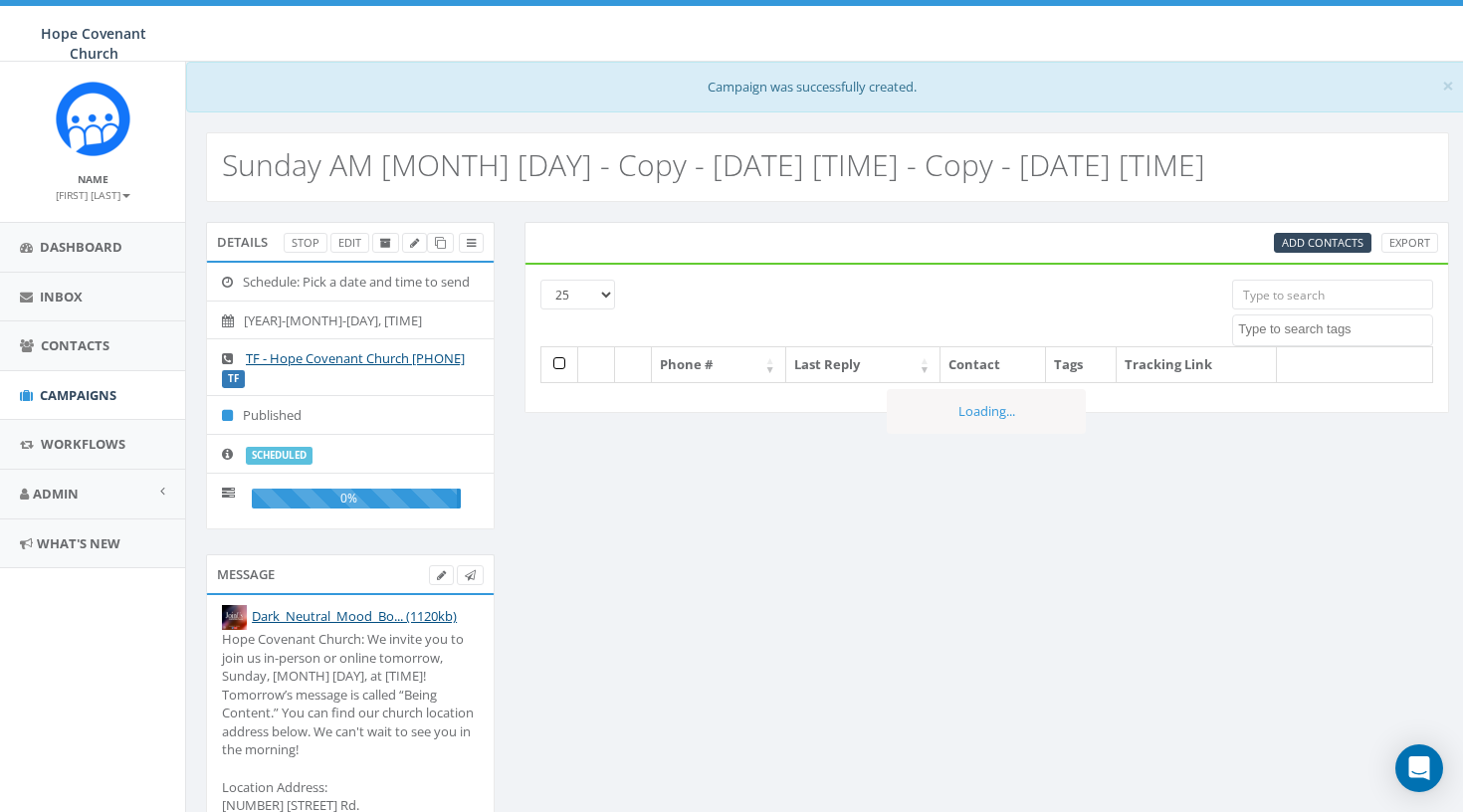 select 